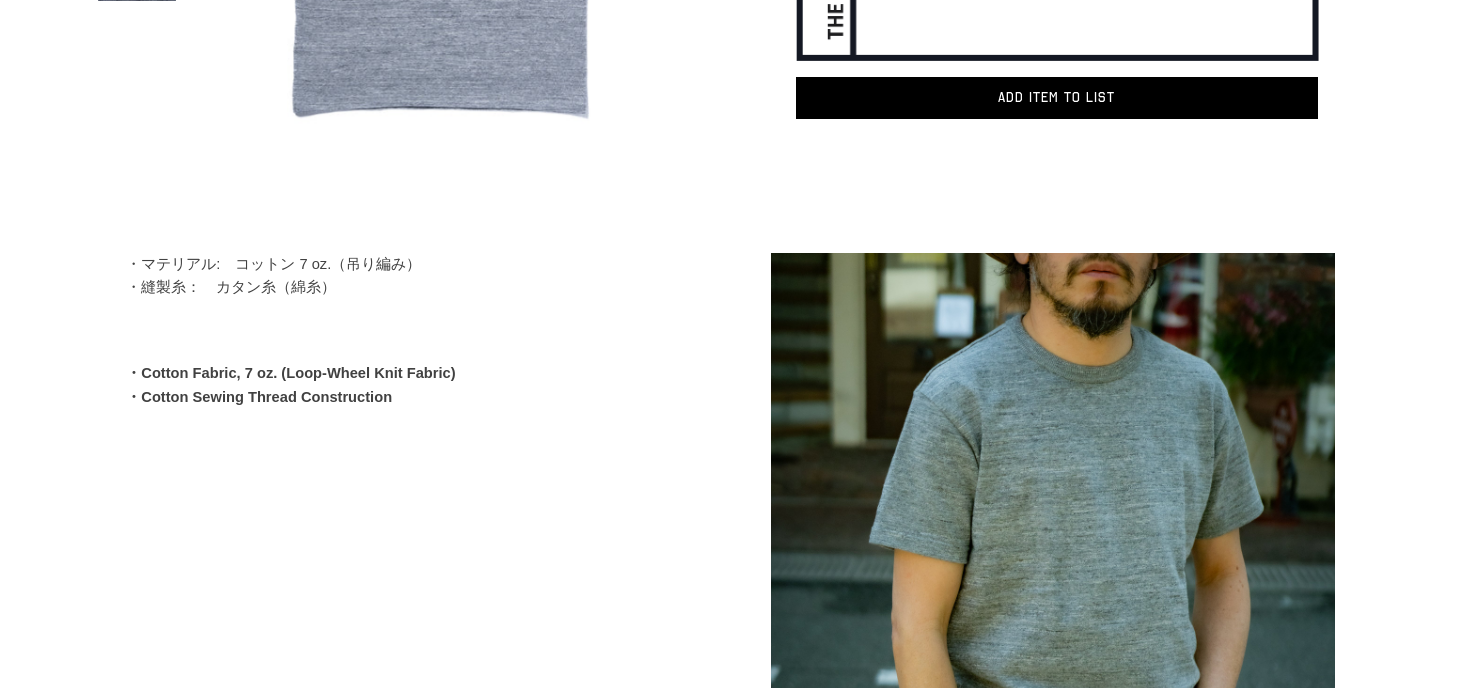 scroll, scrollTop: 166, scrollLeft: 0, axis: vertical 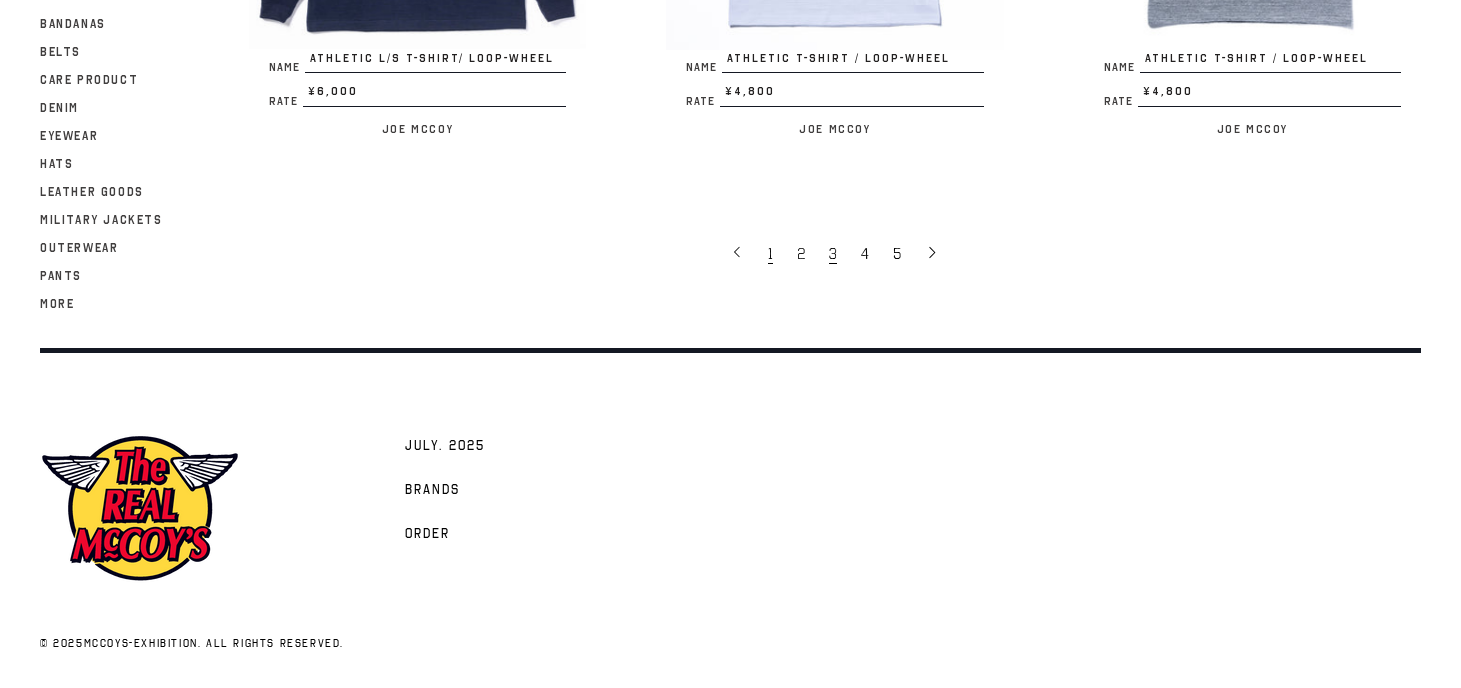 click on "1" at bounding box center [772, 253] 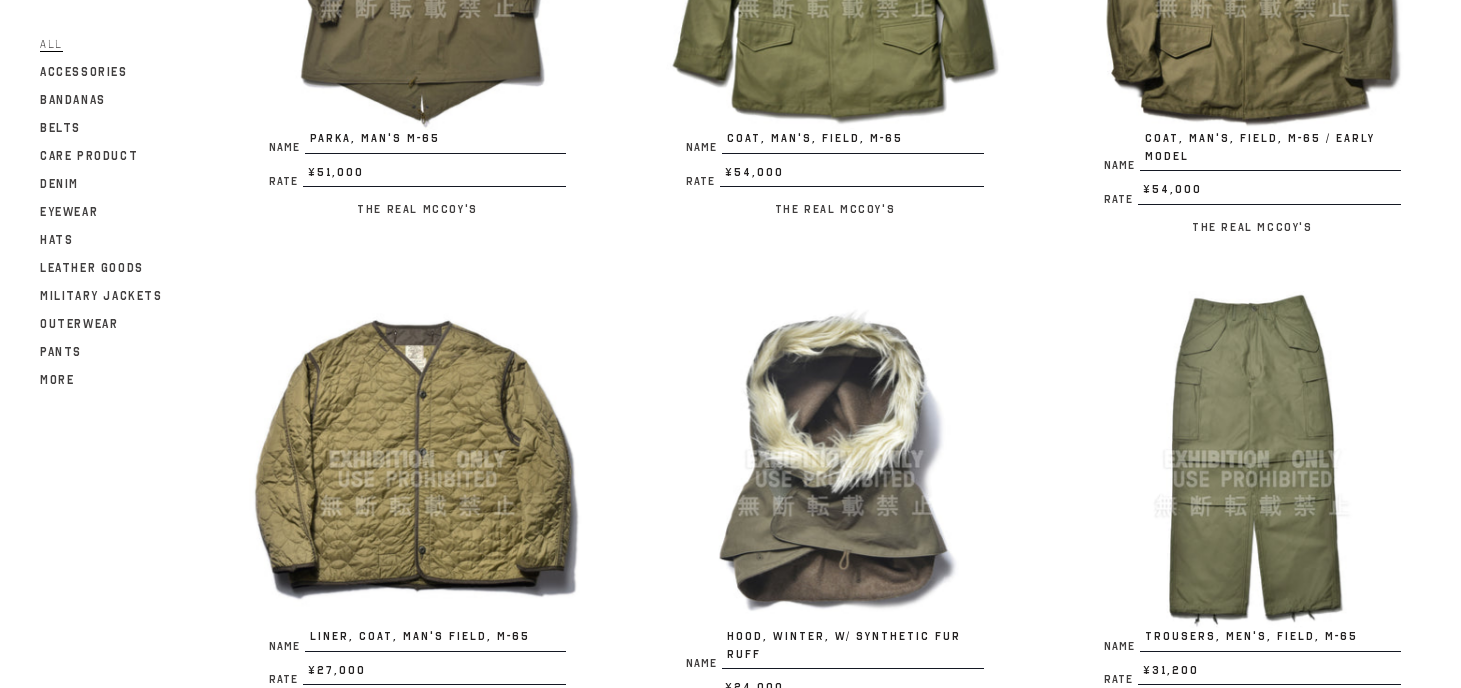 scroll, scrollTop: 491, scrollLeft: 0, axis: vertical 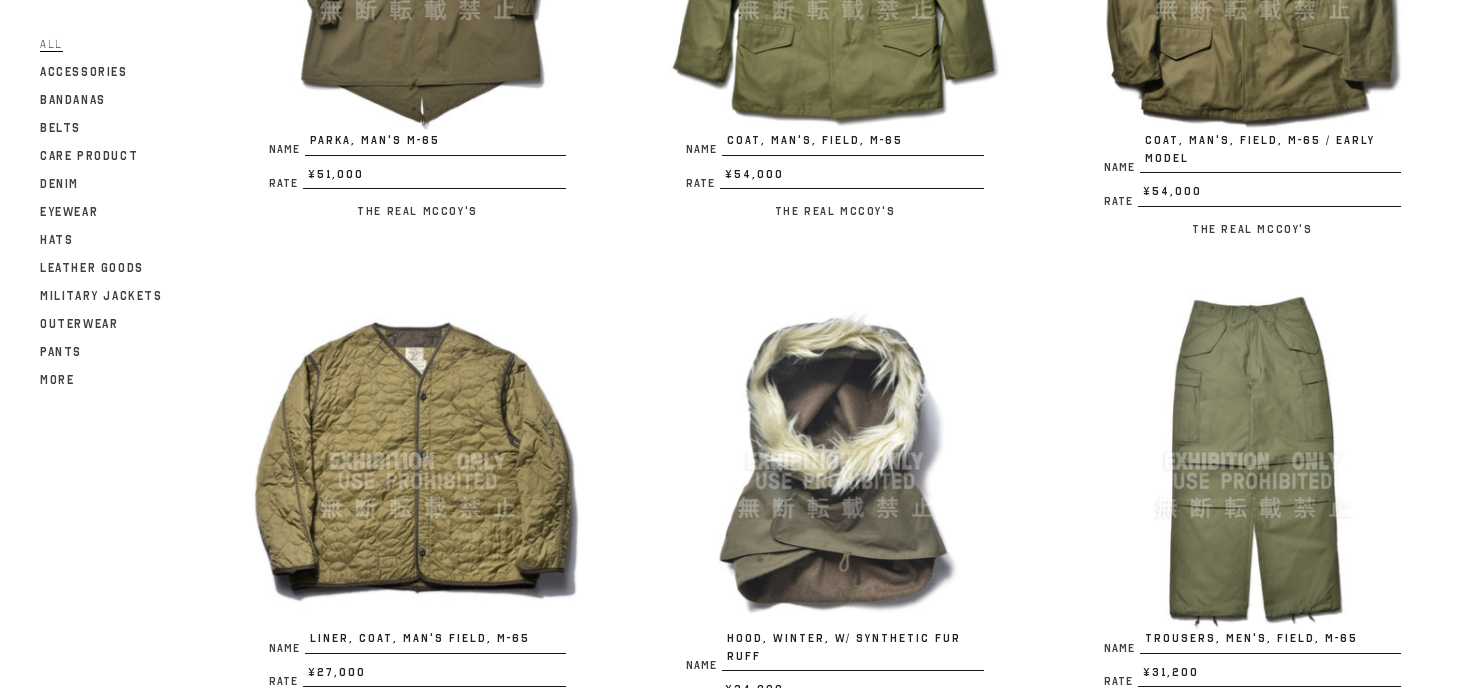 click at bounding box center (417, 461) 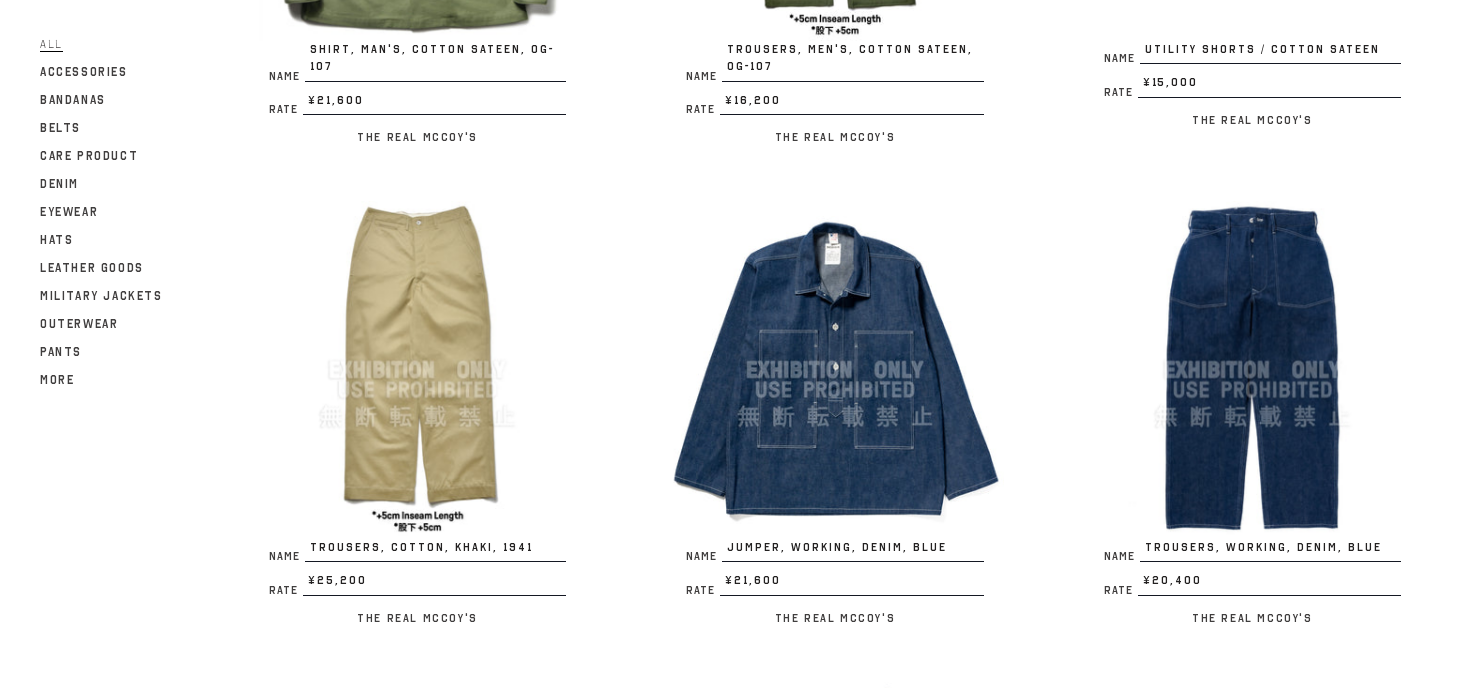 scroll, scrollTop: 2113, scrollLeft: 0, axis: vertical 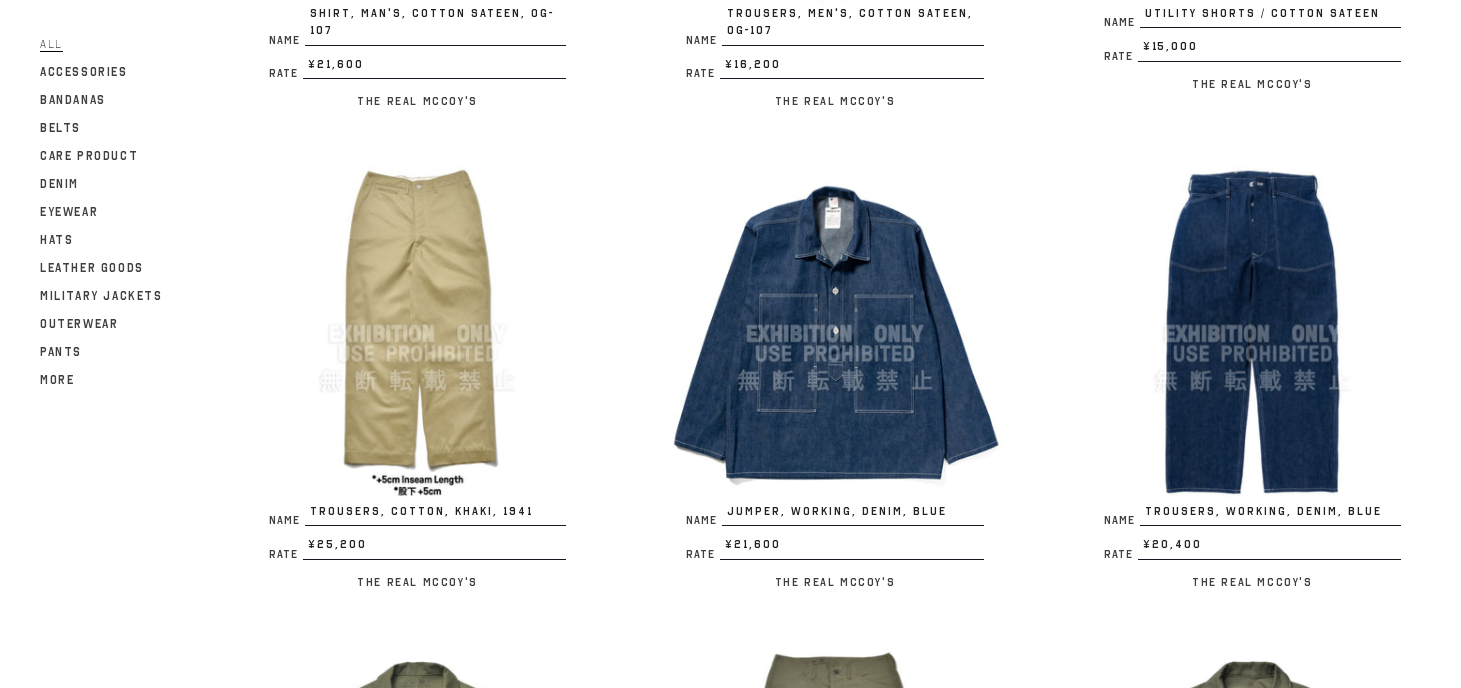 click at bounding box center [1252, 333] 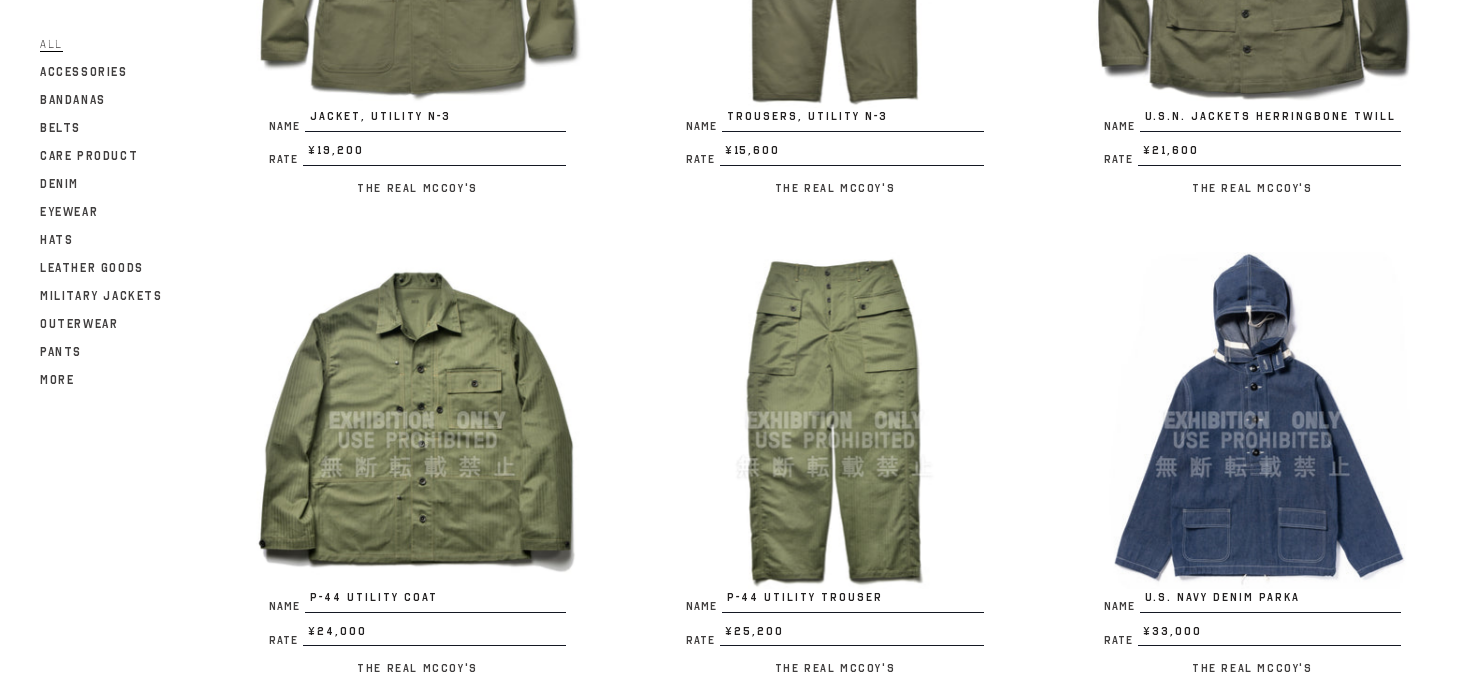 scroll, scrollTop: 3055, scrollLeft: 0, axis: vertical 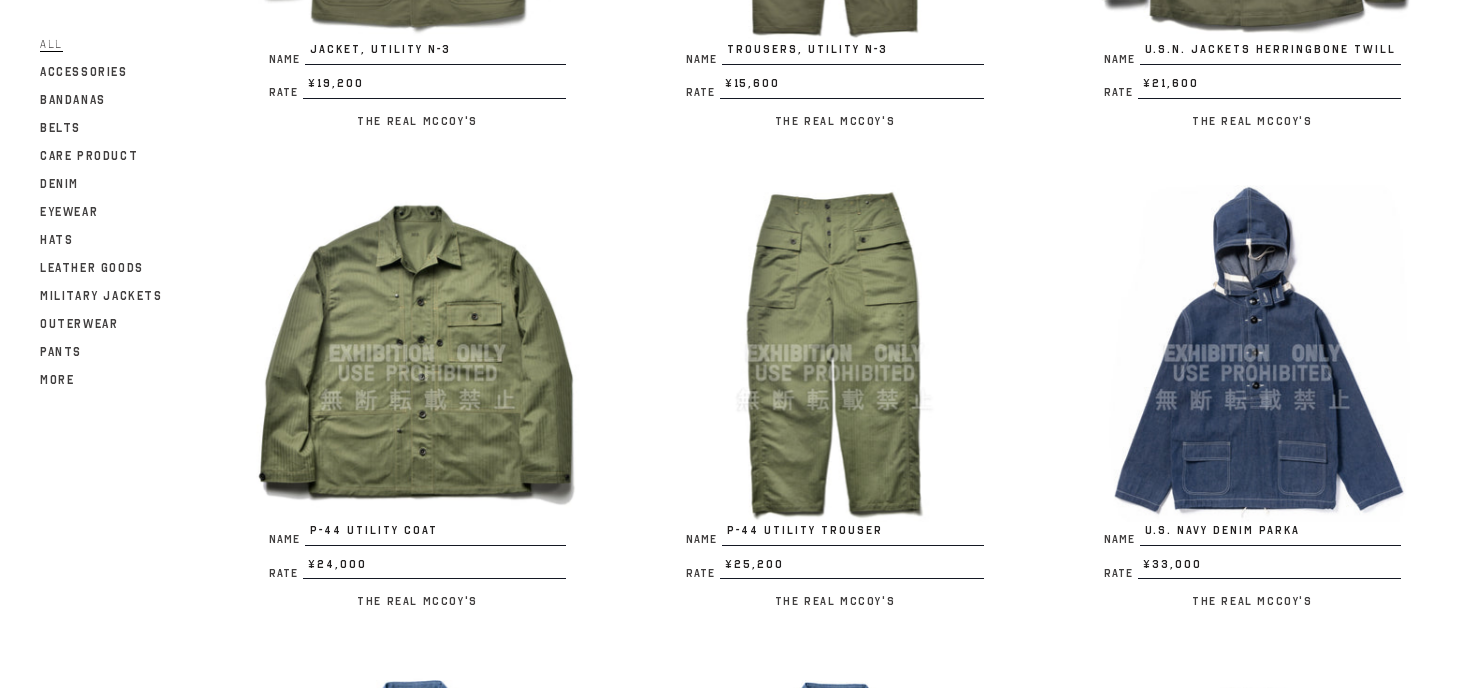 click at bounding box center [417, 353] 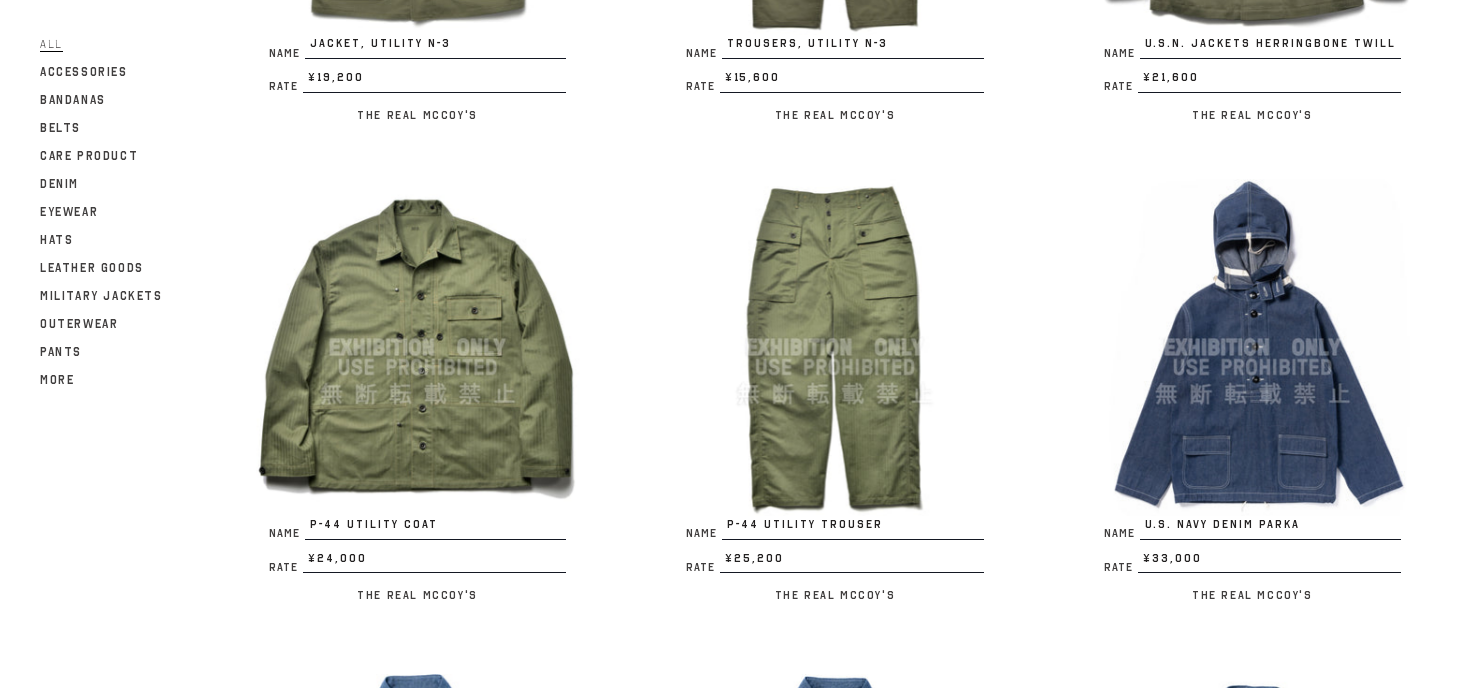 scroll, scrollTop: 3062, scrollLeft: 0, axis: vertical 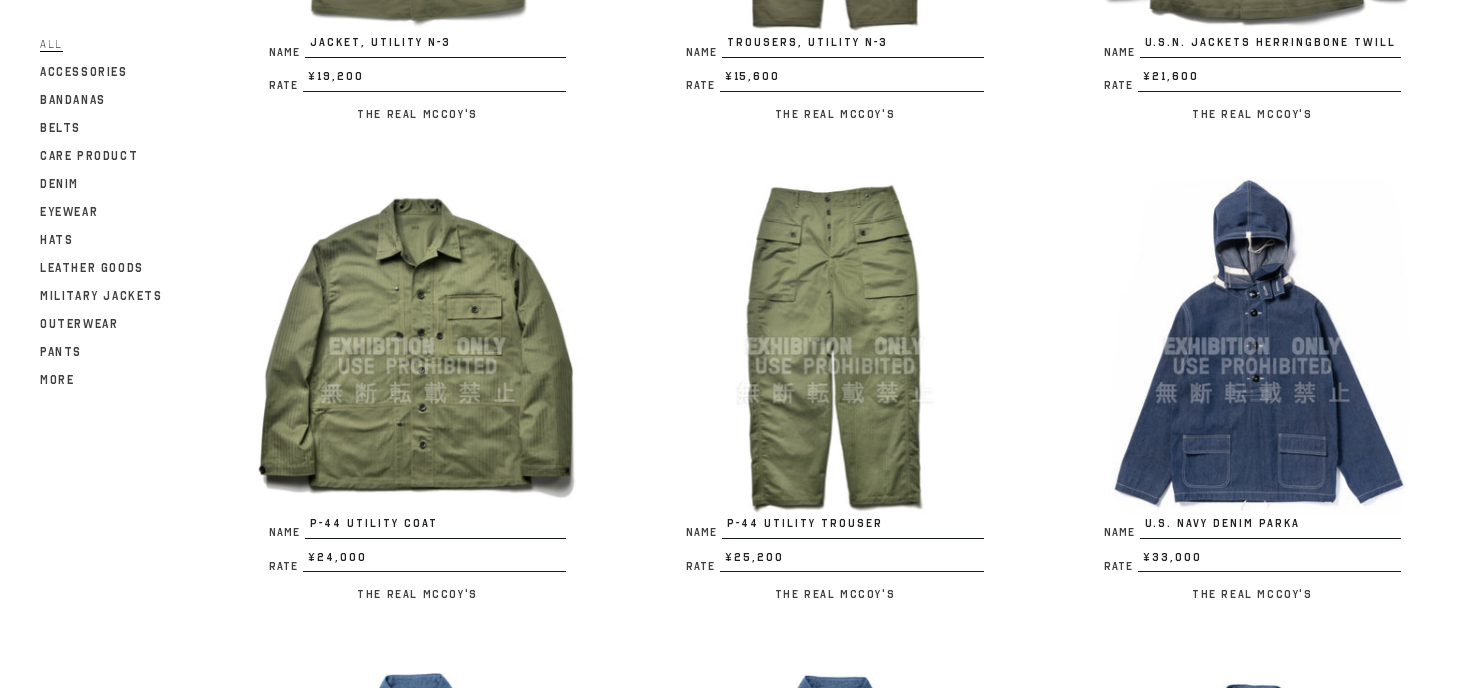 click at bounding box center (834, 346) 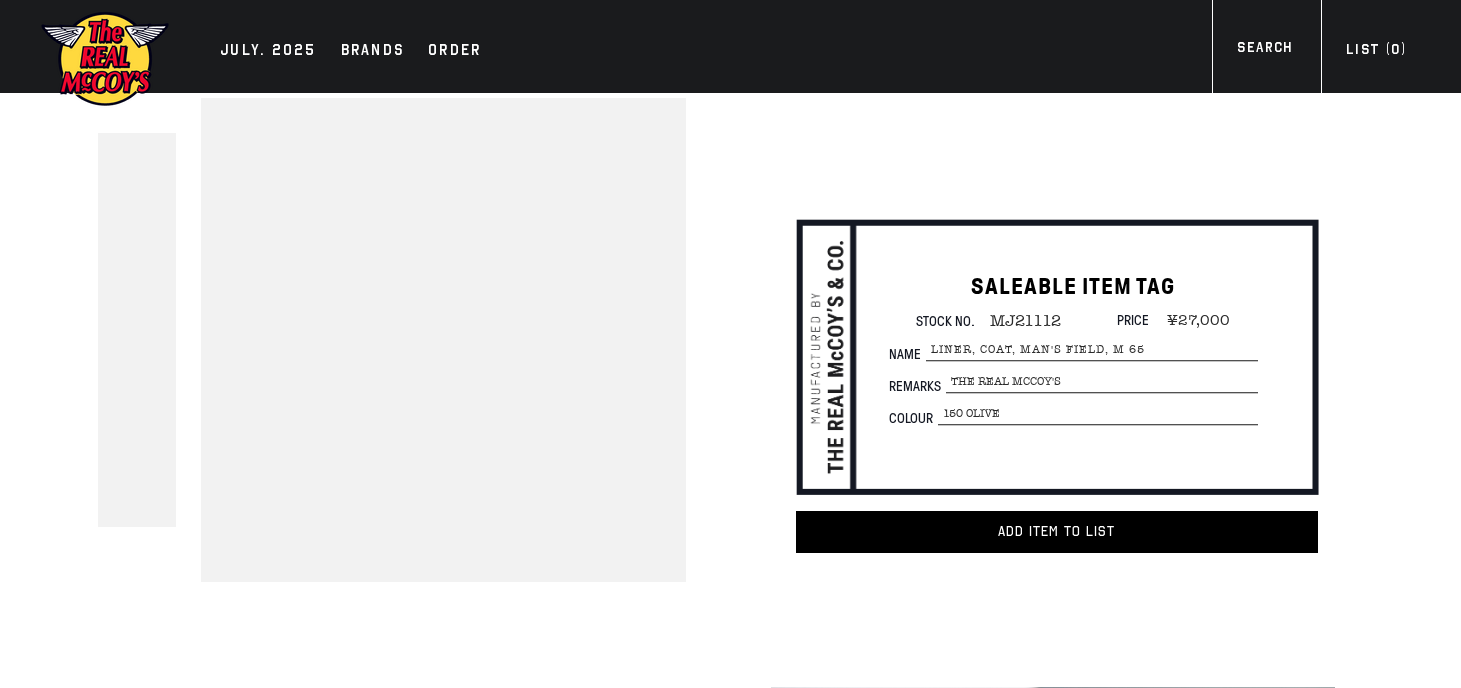 scroll, scrollTop: 0, scrollLeft: 0, axis: both 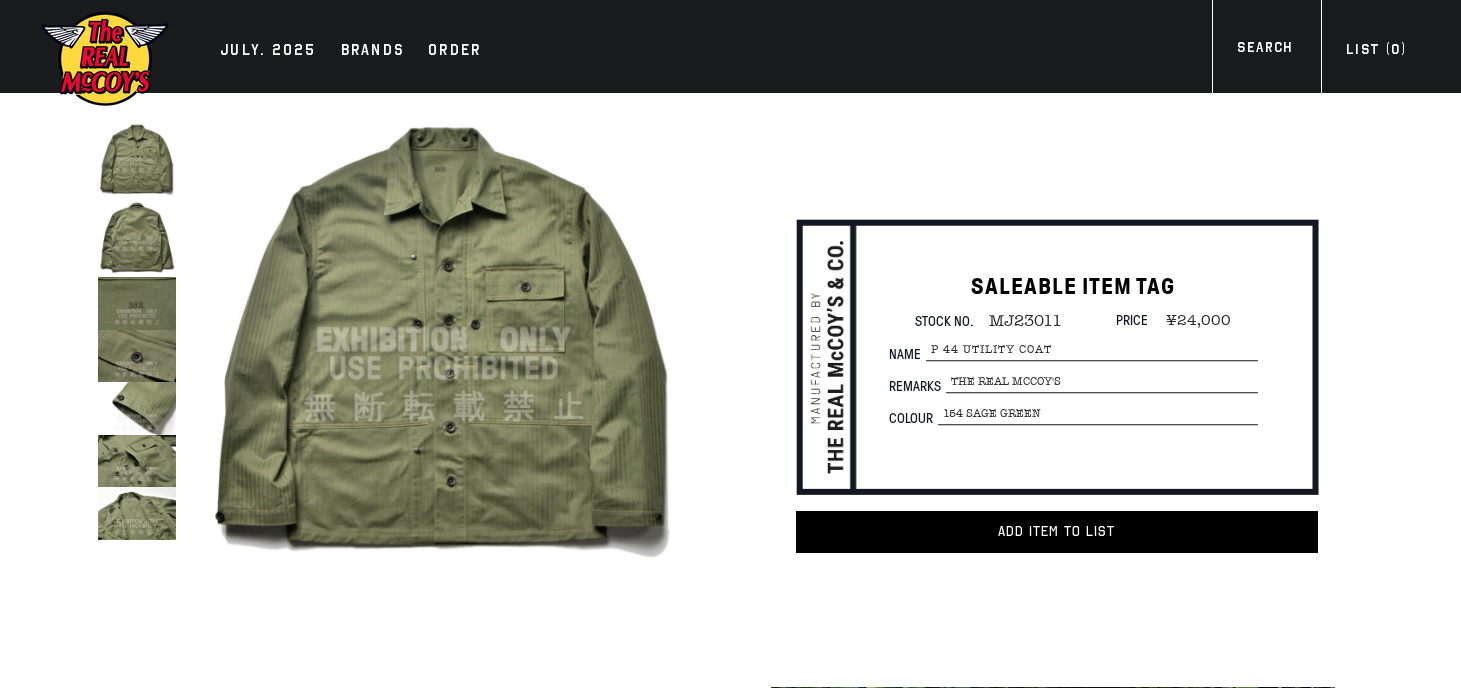 click at bounding box center (137, 303) 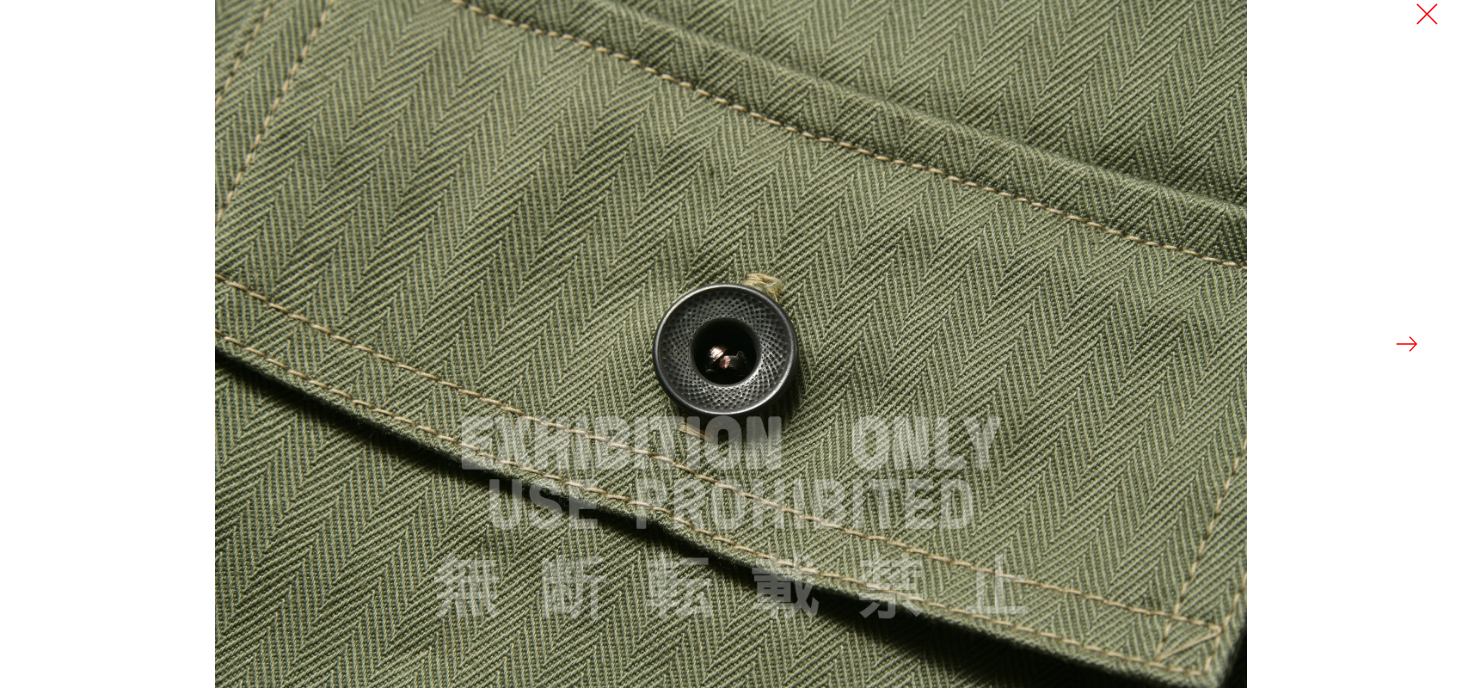 click at bounding box center (1407, 344) 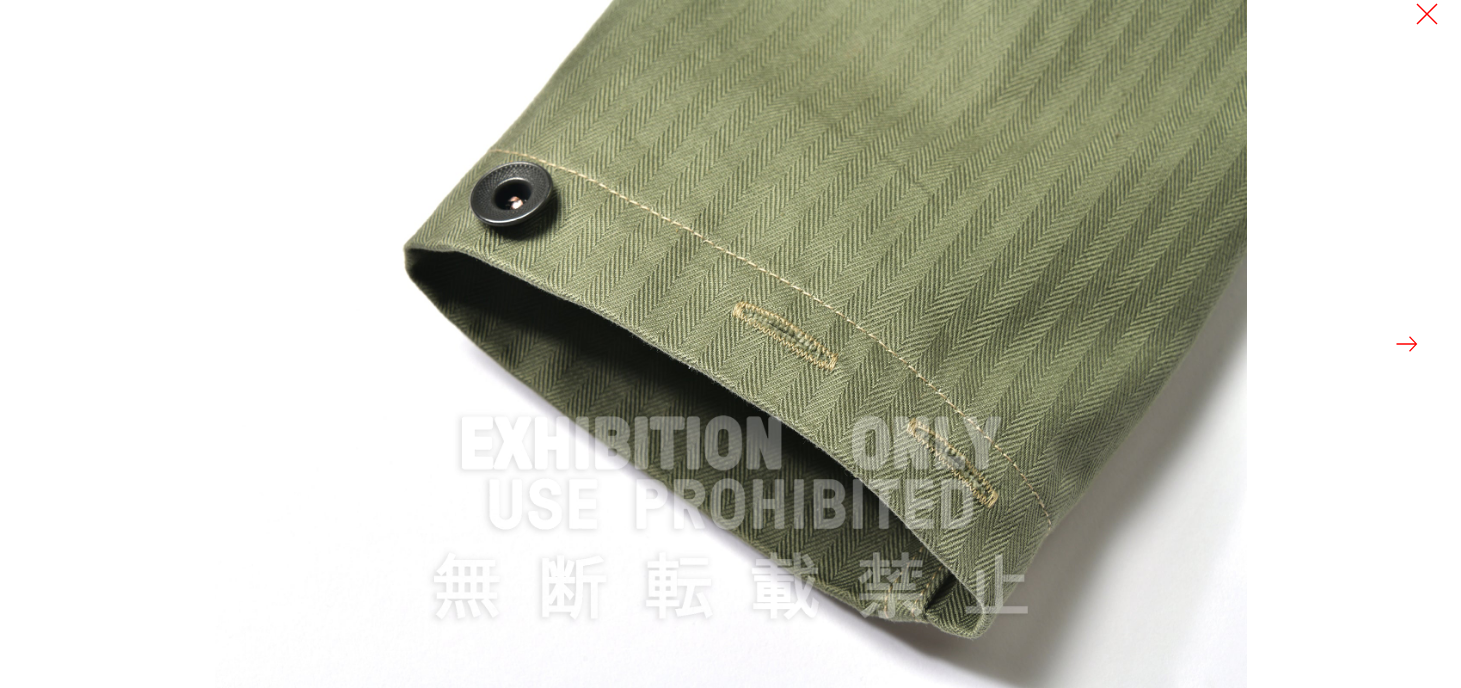 click at bounding box center [1407, 344] 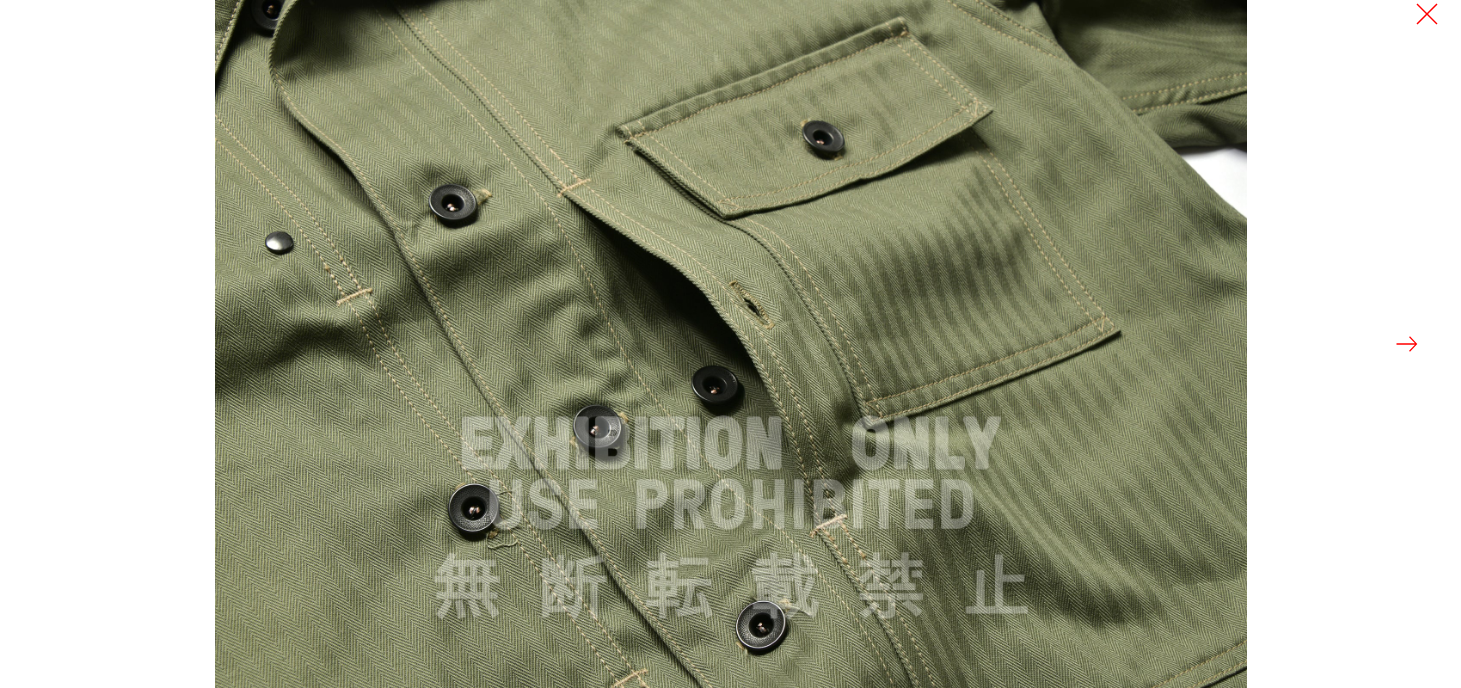 click at bounding box center (1407, 344) 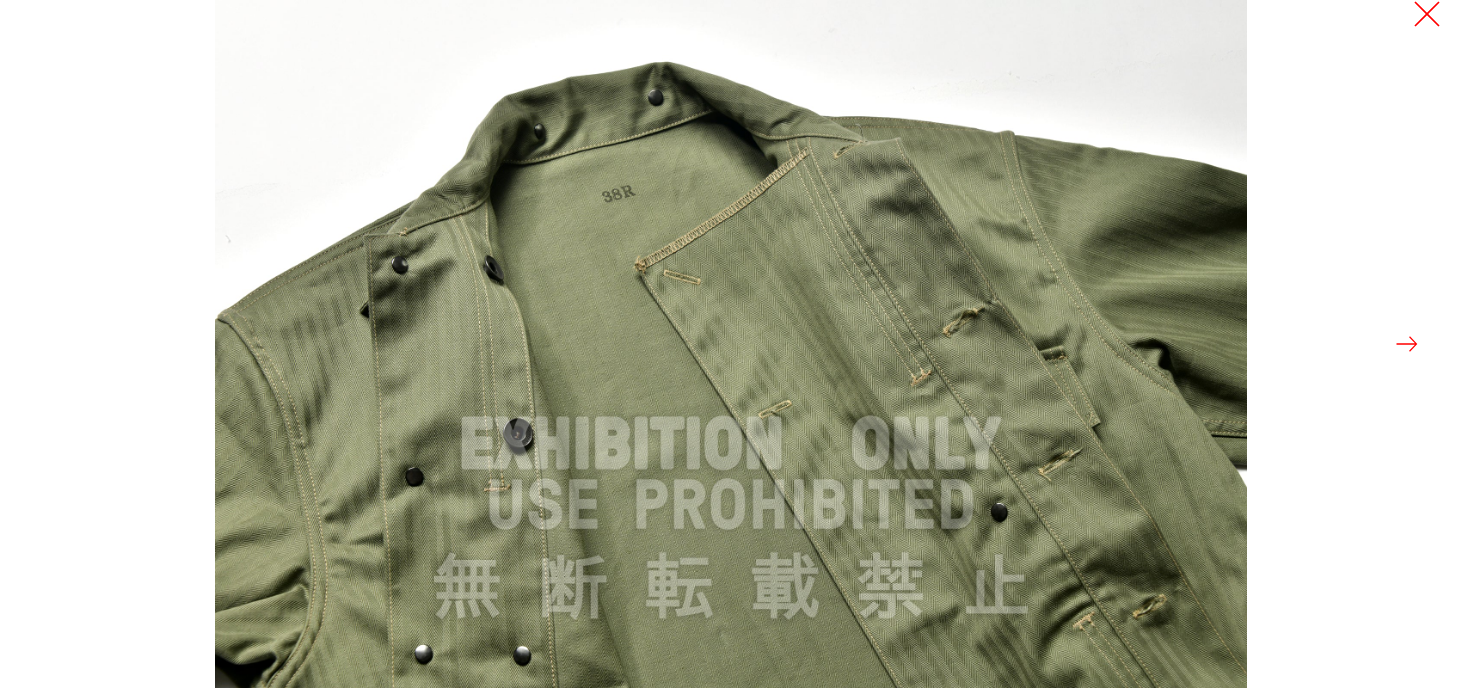click at bounding box center [1427, 14] 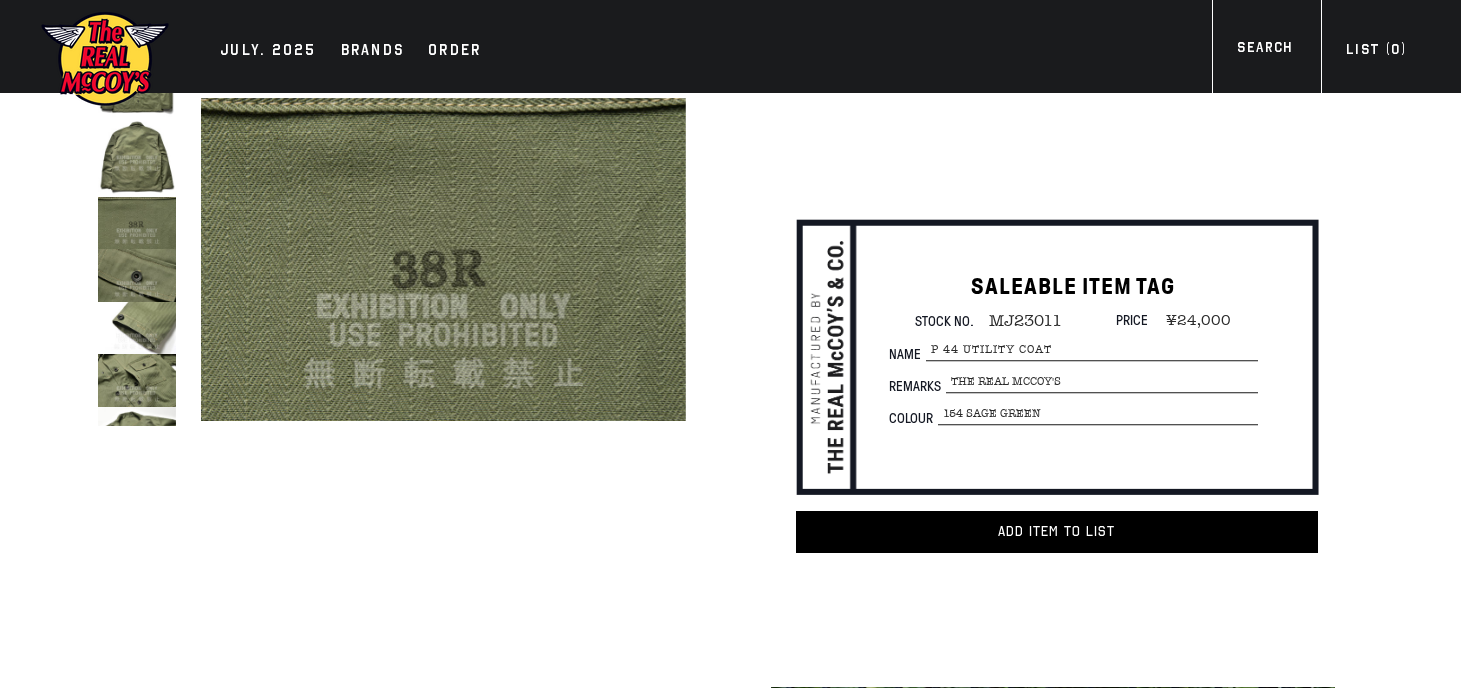 click at bounding box center (137, 157) 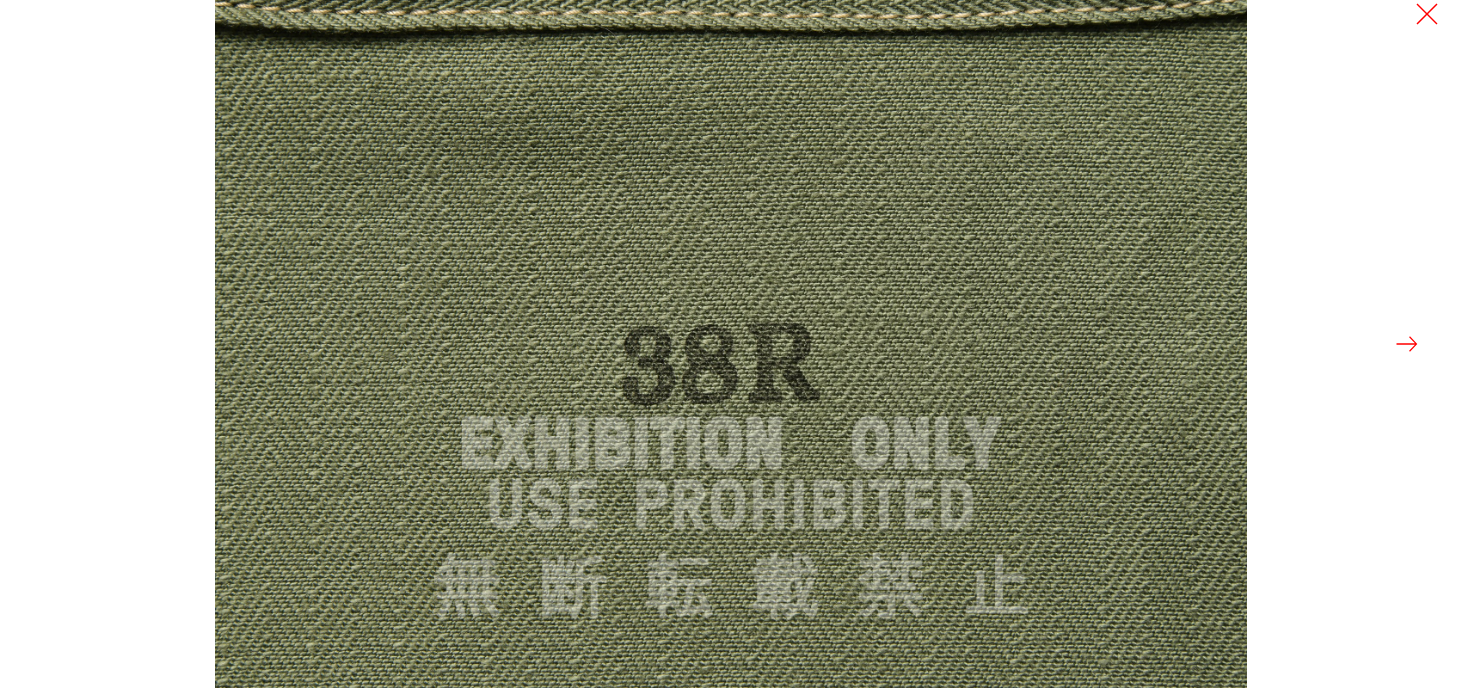 click at bounding box center (-519, 344) 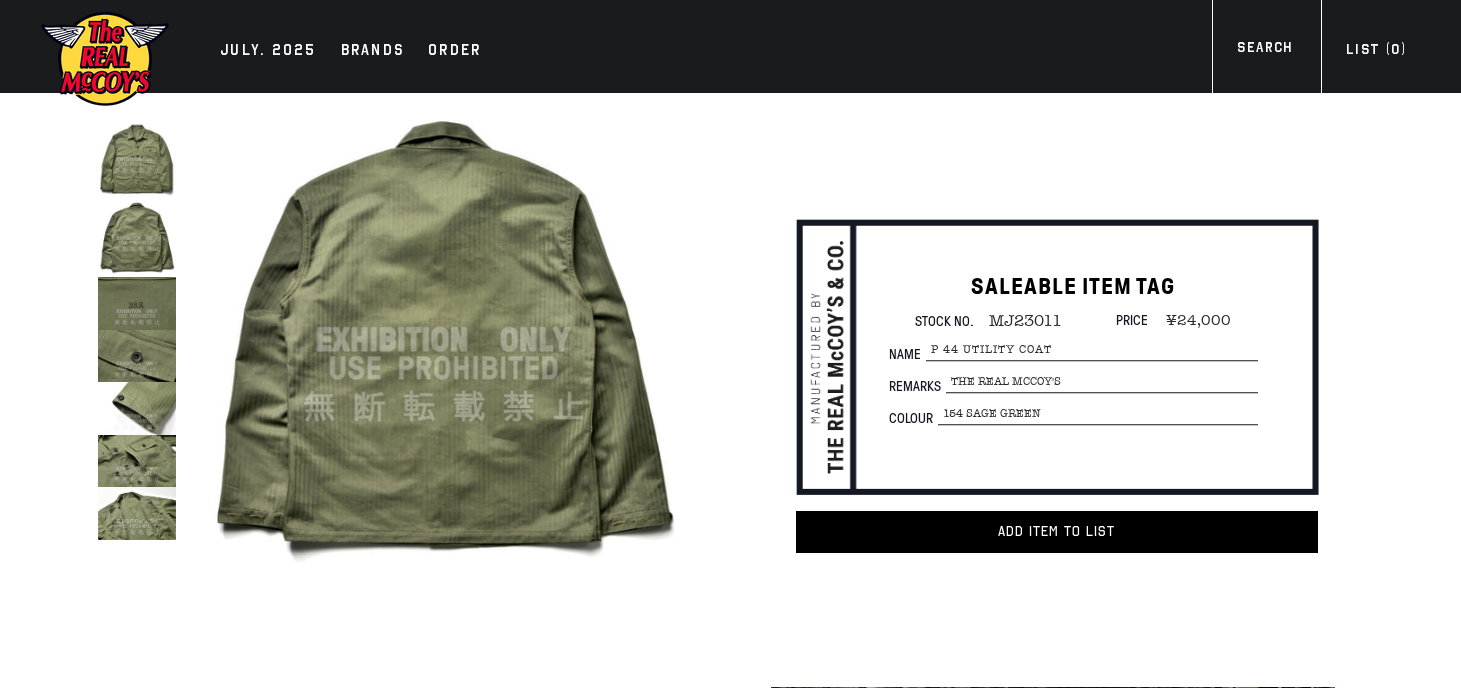 click at bounding box center [137, 159] 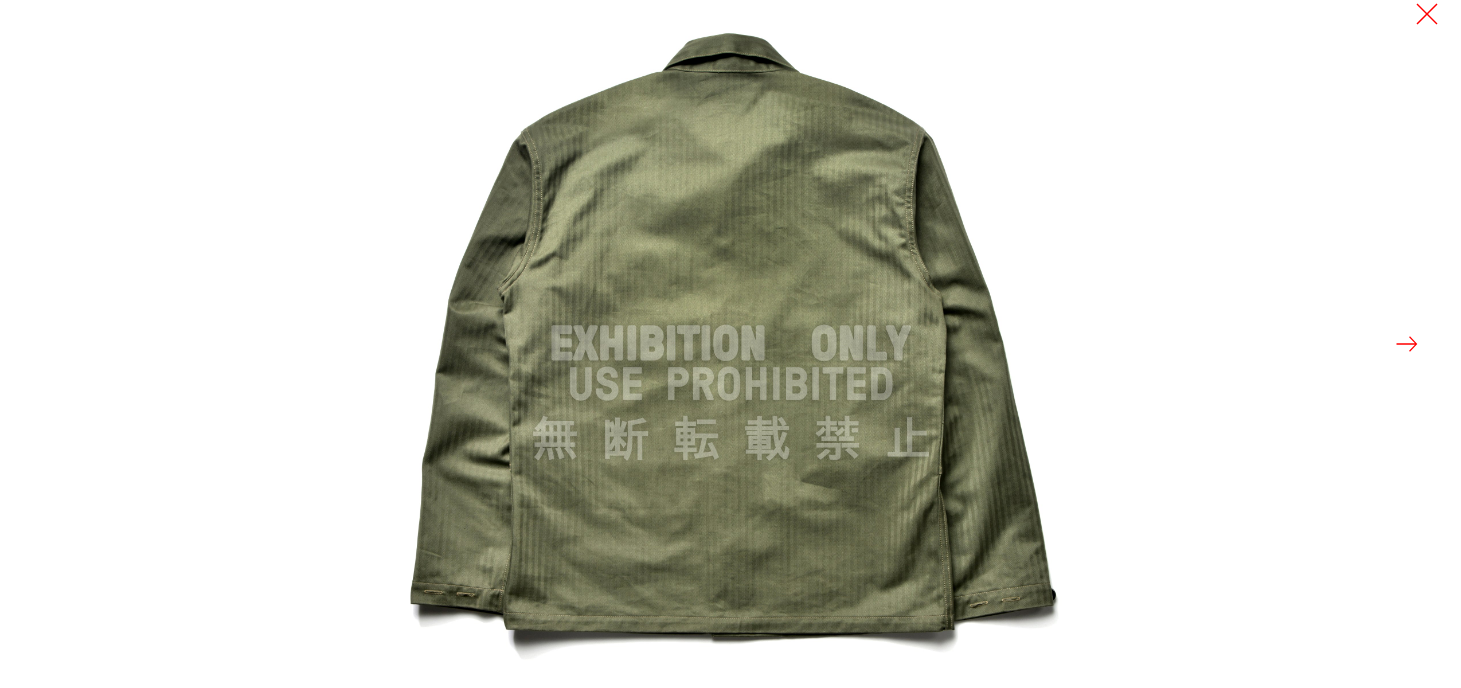 click at bounding box center (730, 344) 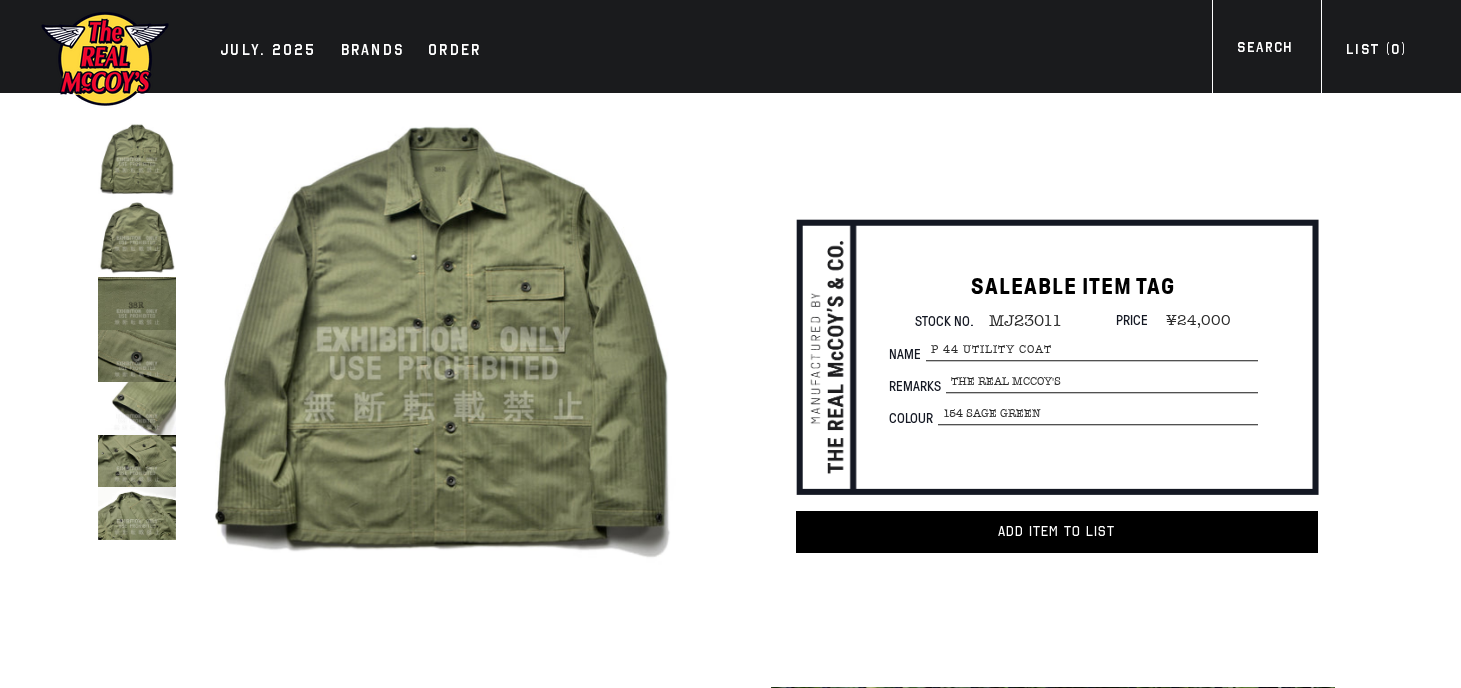 click at bounding box center [137, 159] 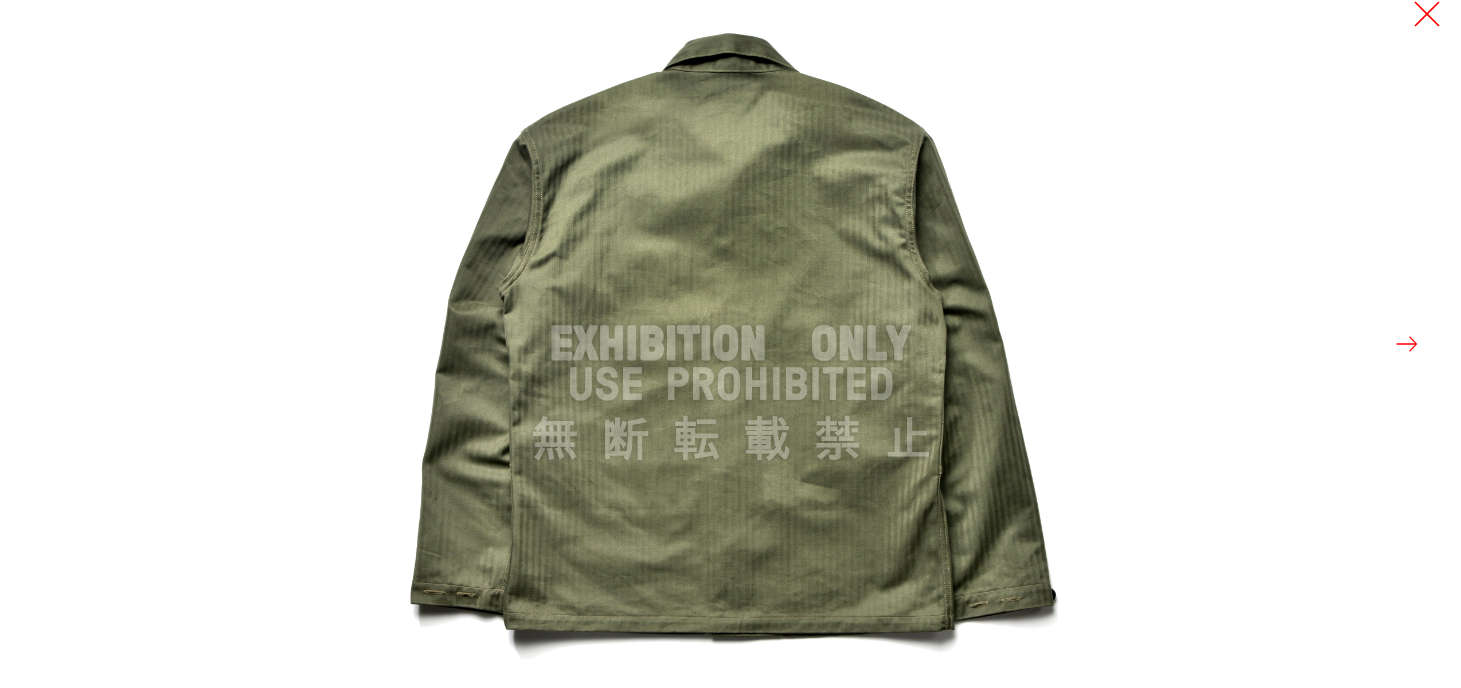 click at bounding box center (1427, 14) 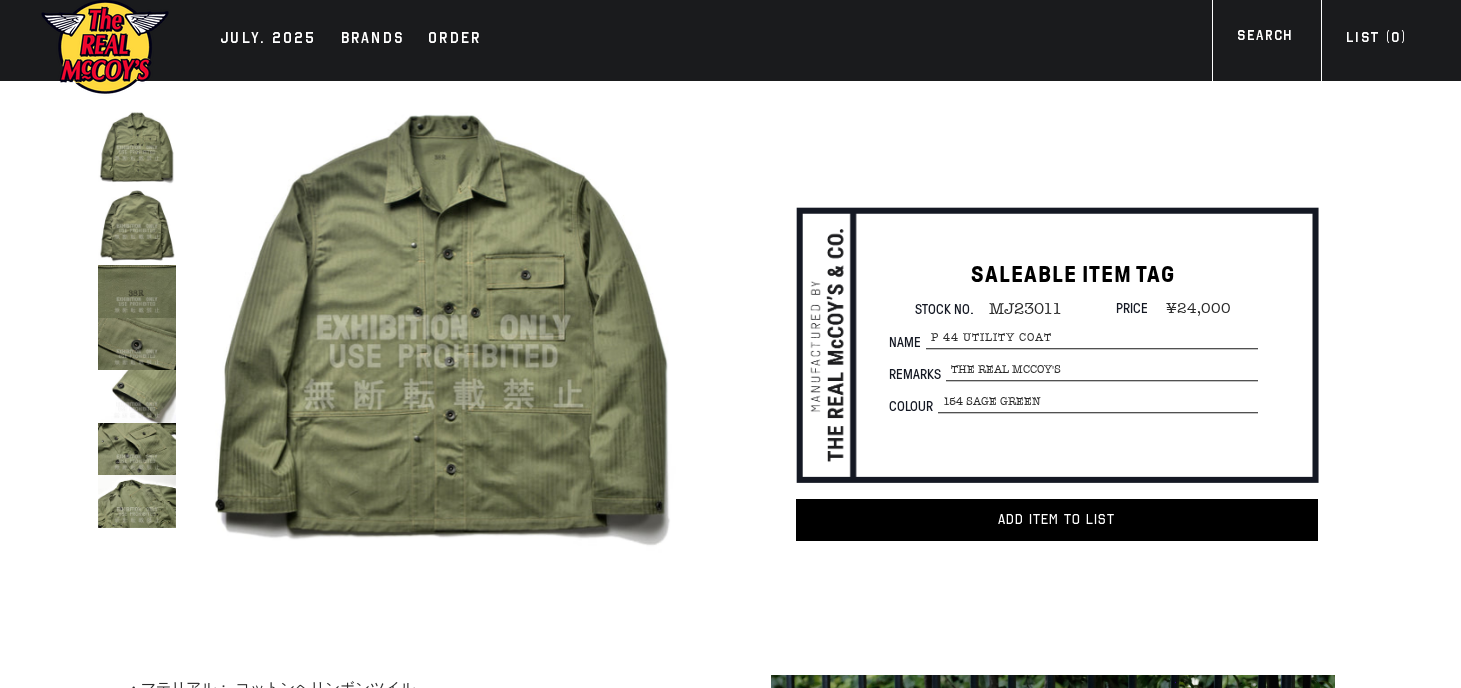 scroll, scrollTop: 0, scrollLeft: 0, axis: both 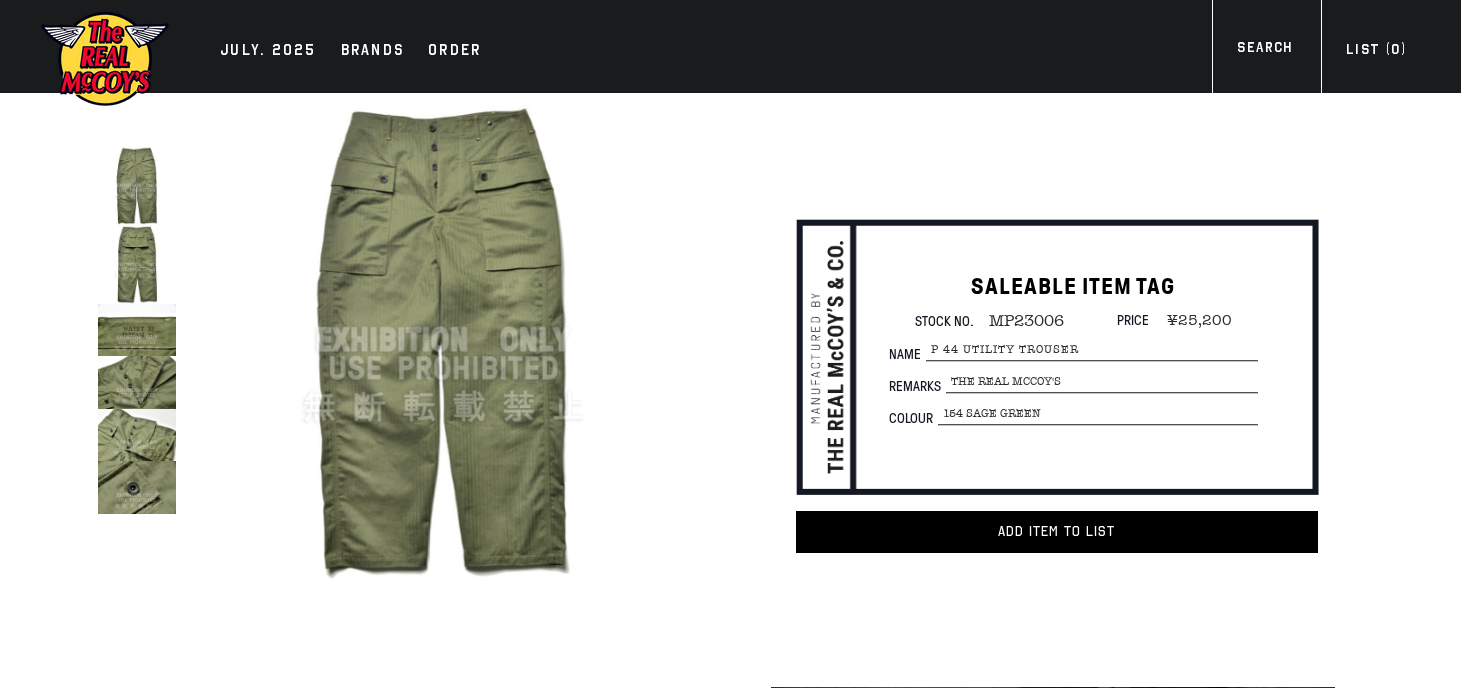 click at bounding box center [137, 264] 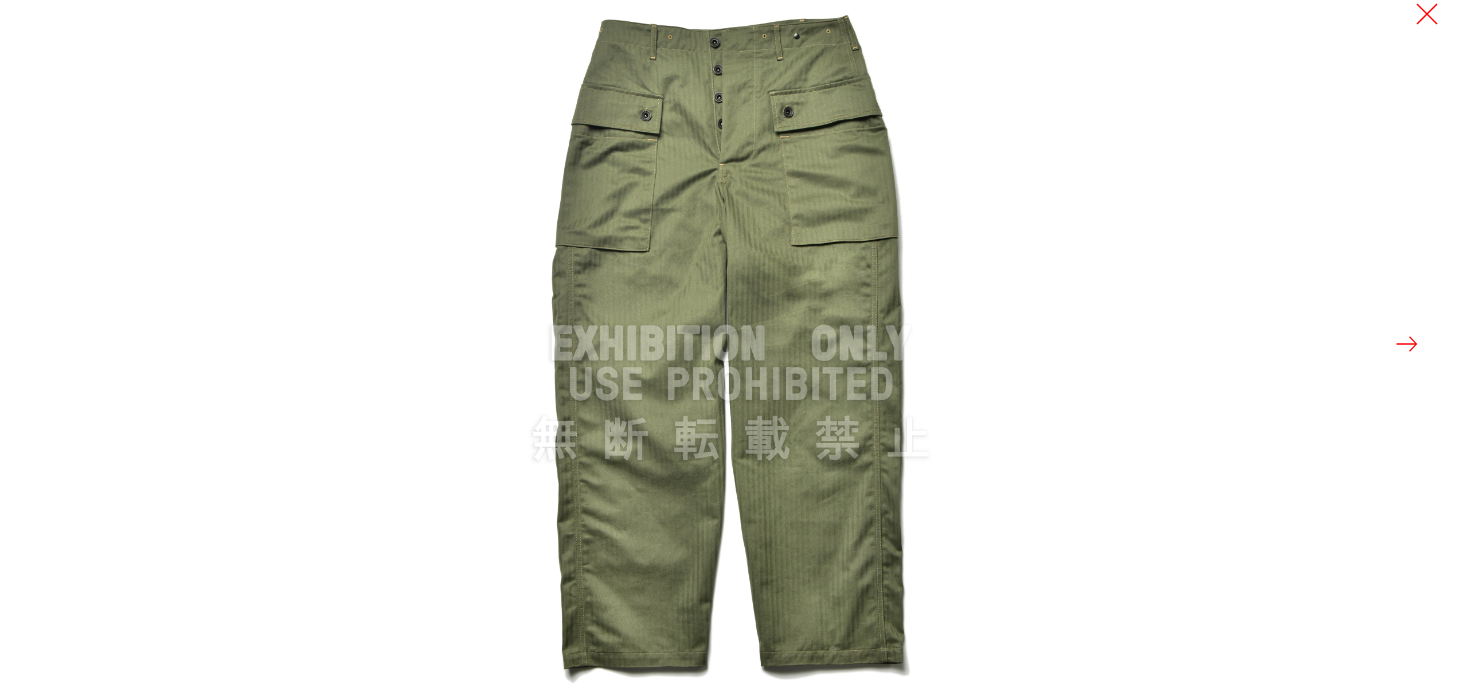 click at bounding box center (1407, 344) 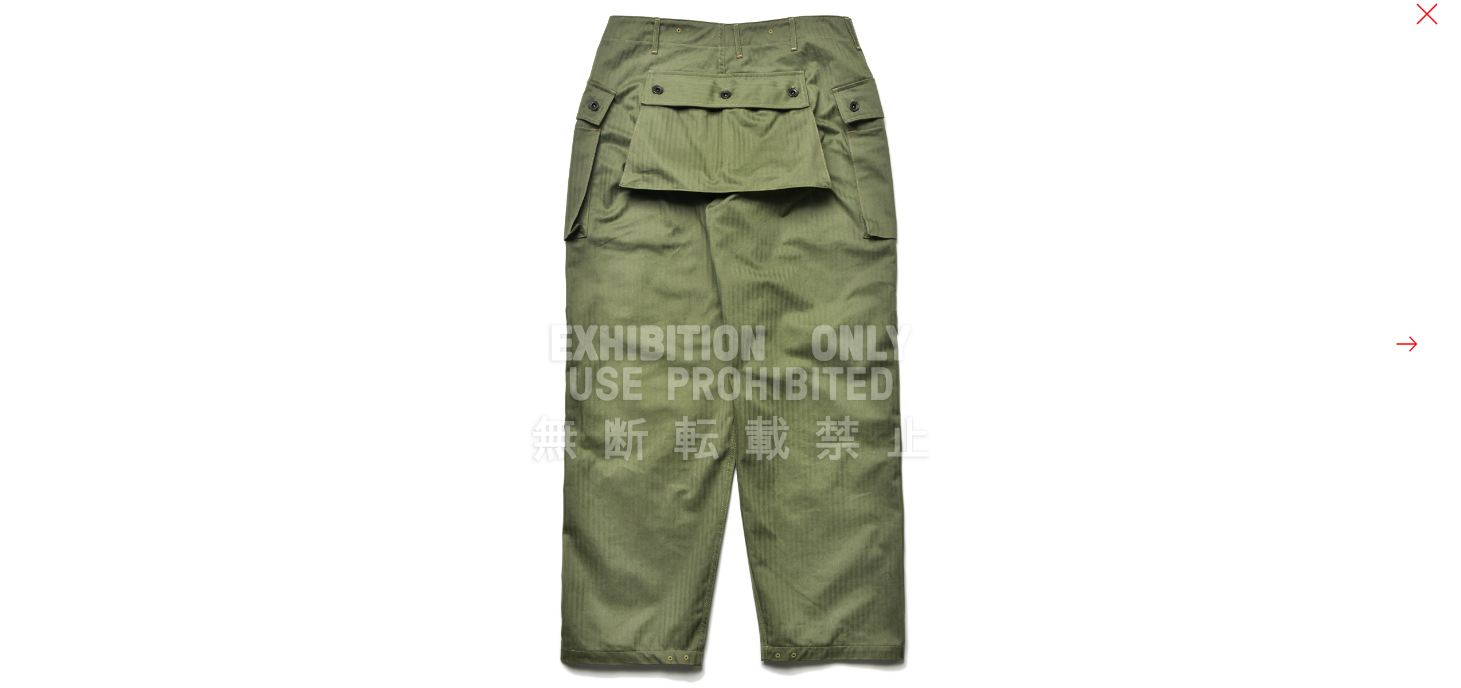 click at bounding box center (1407, 344) 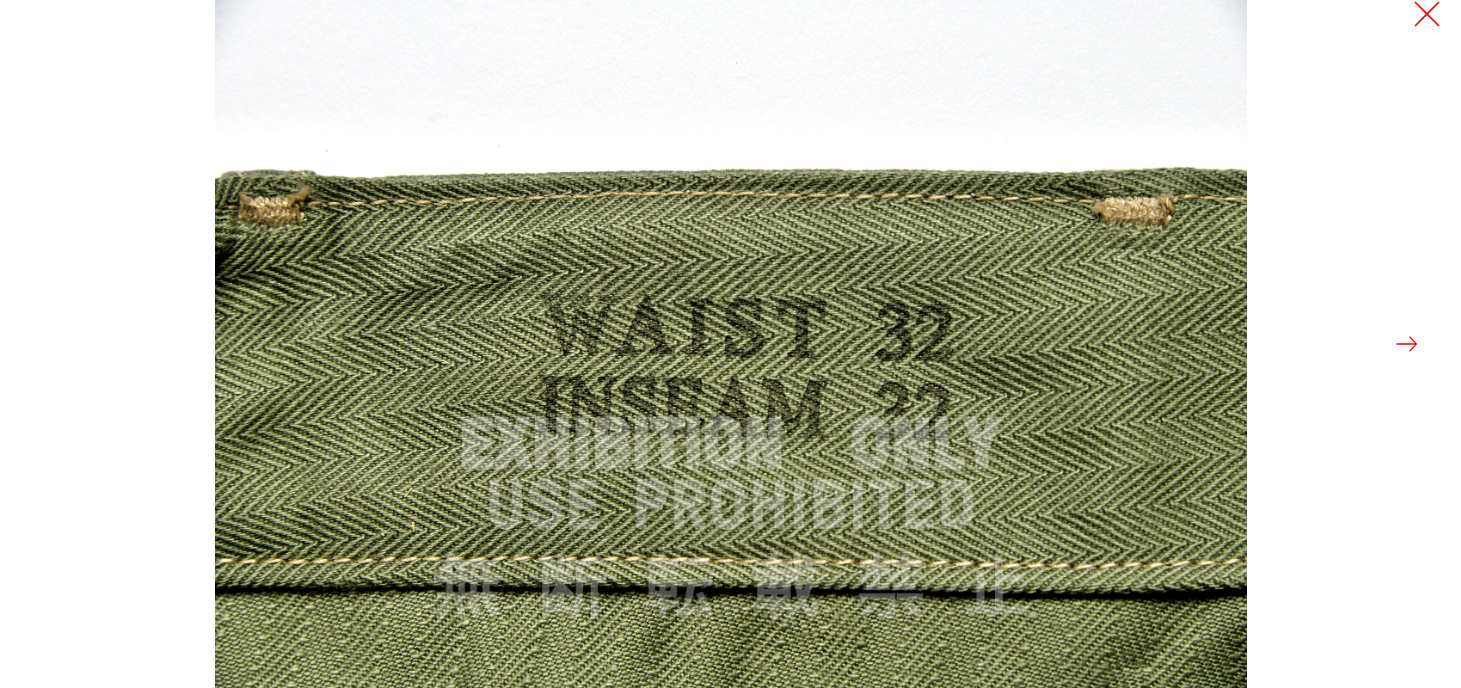 click at bounding box center [1427, 14] 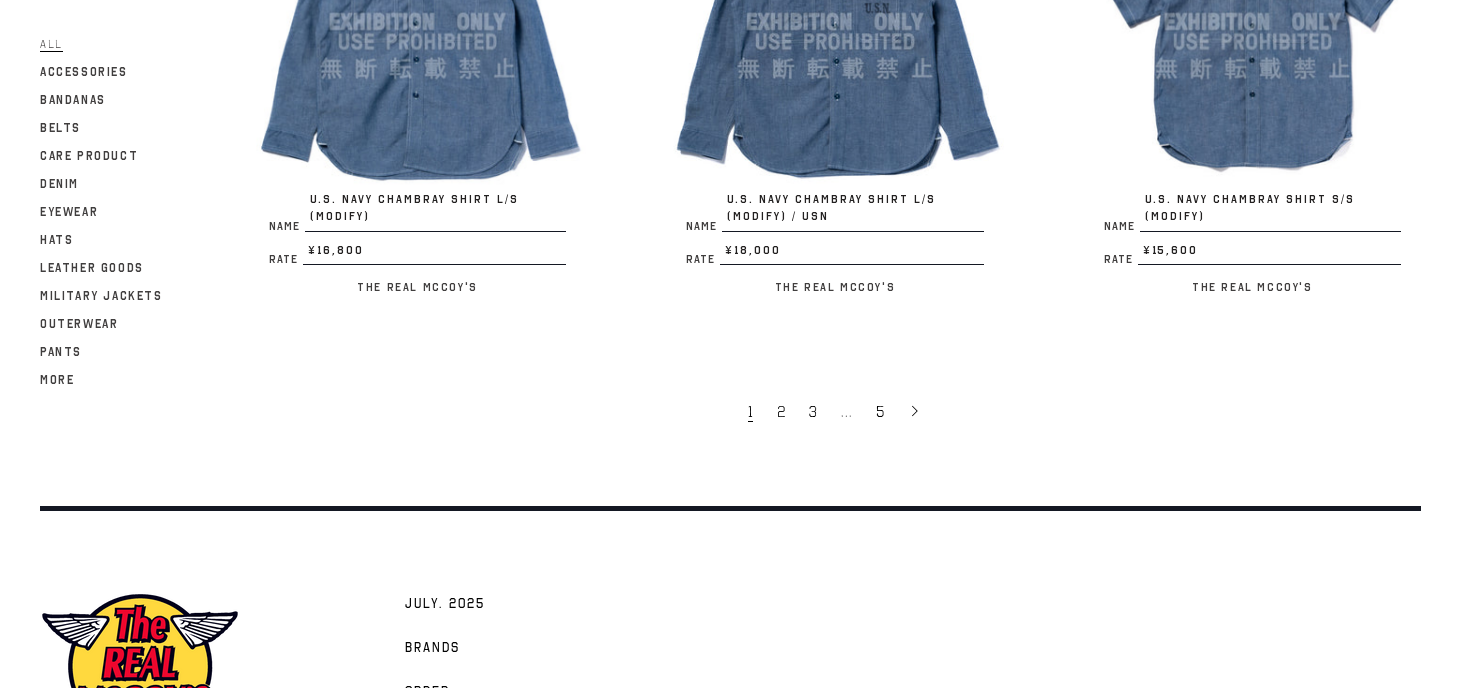 scroll, scrollTop: 3868, scrollLeft: 0, axis: vertical 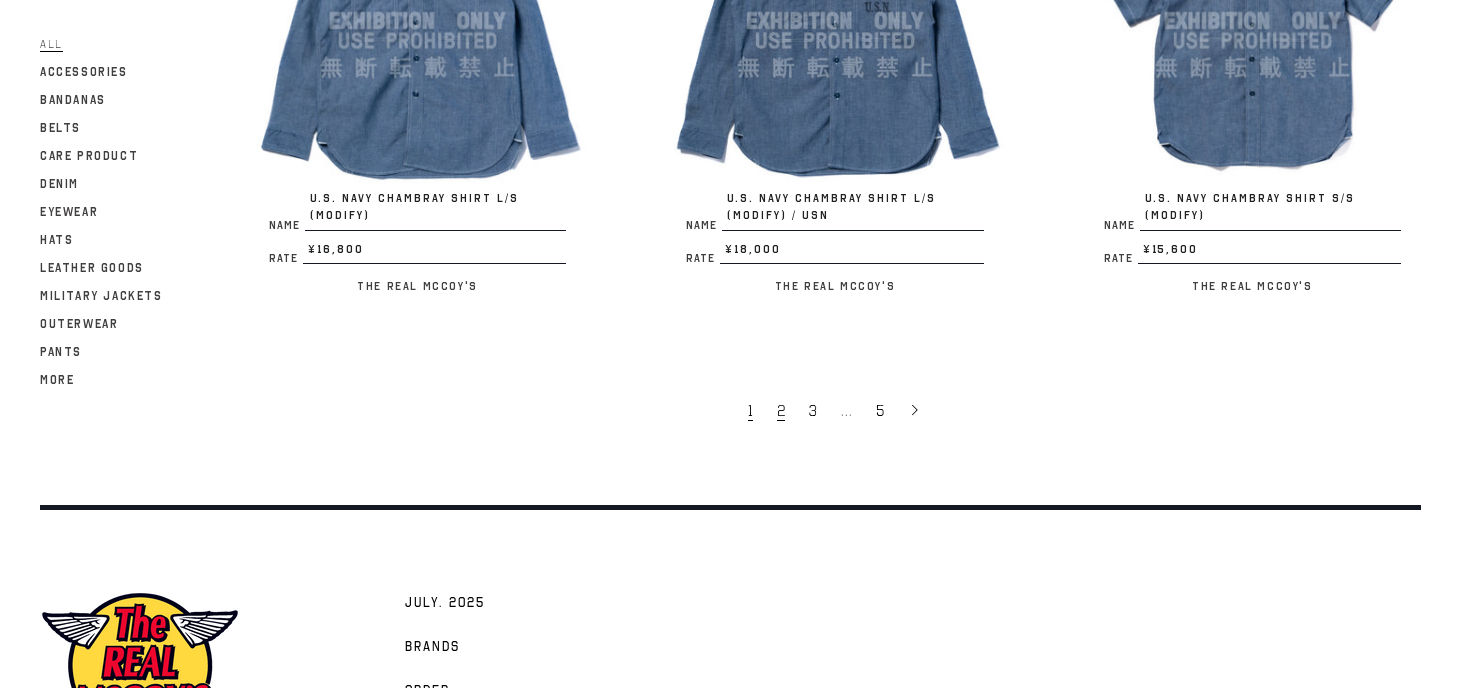 click on "2" at bounding box center [781, 411] 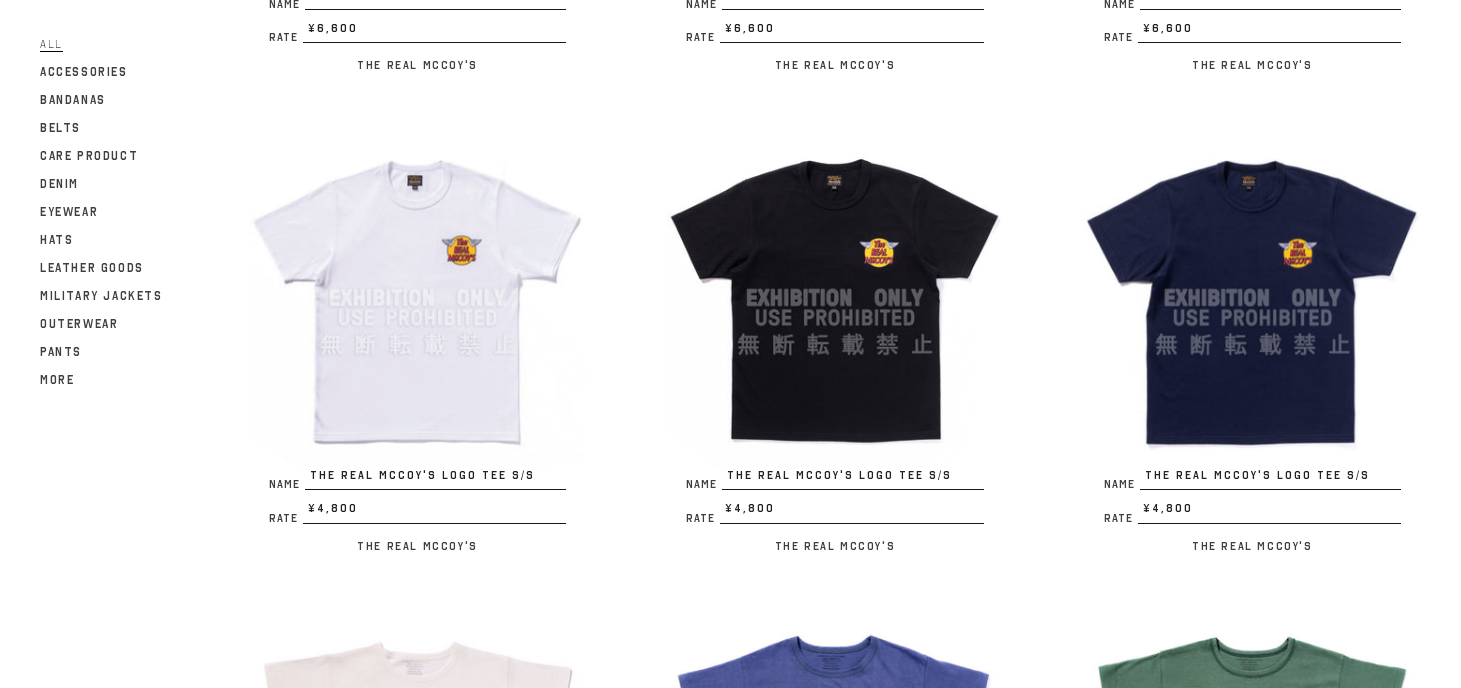 scroll, scrollTop: 1144, scrollLeft: 0, axis: vertical 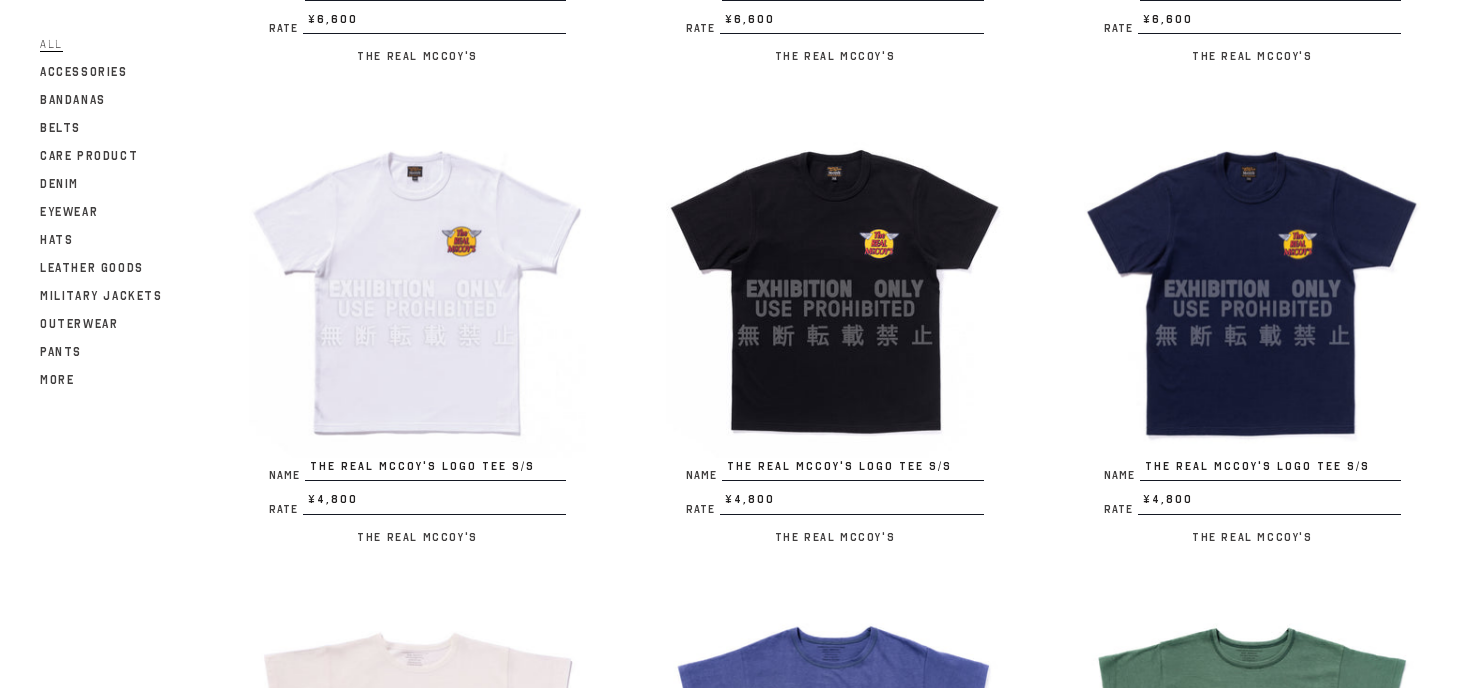 click at bounding box center (417, 288) 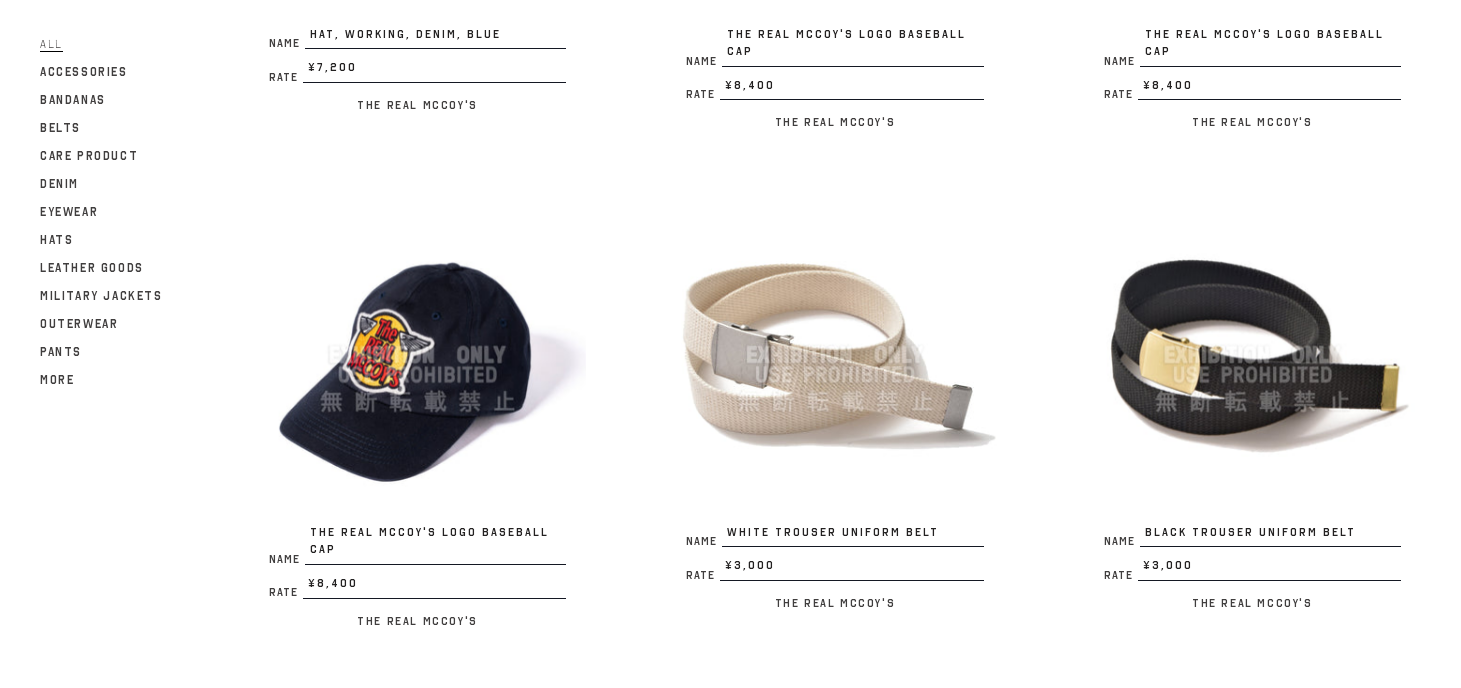 scroll, scrollTop: 3020, scrollLeft: 0, axis: vertical 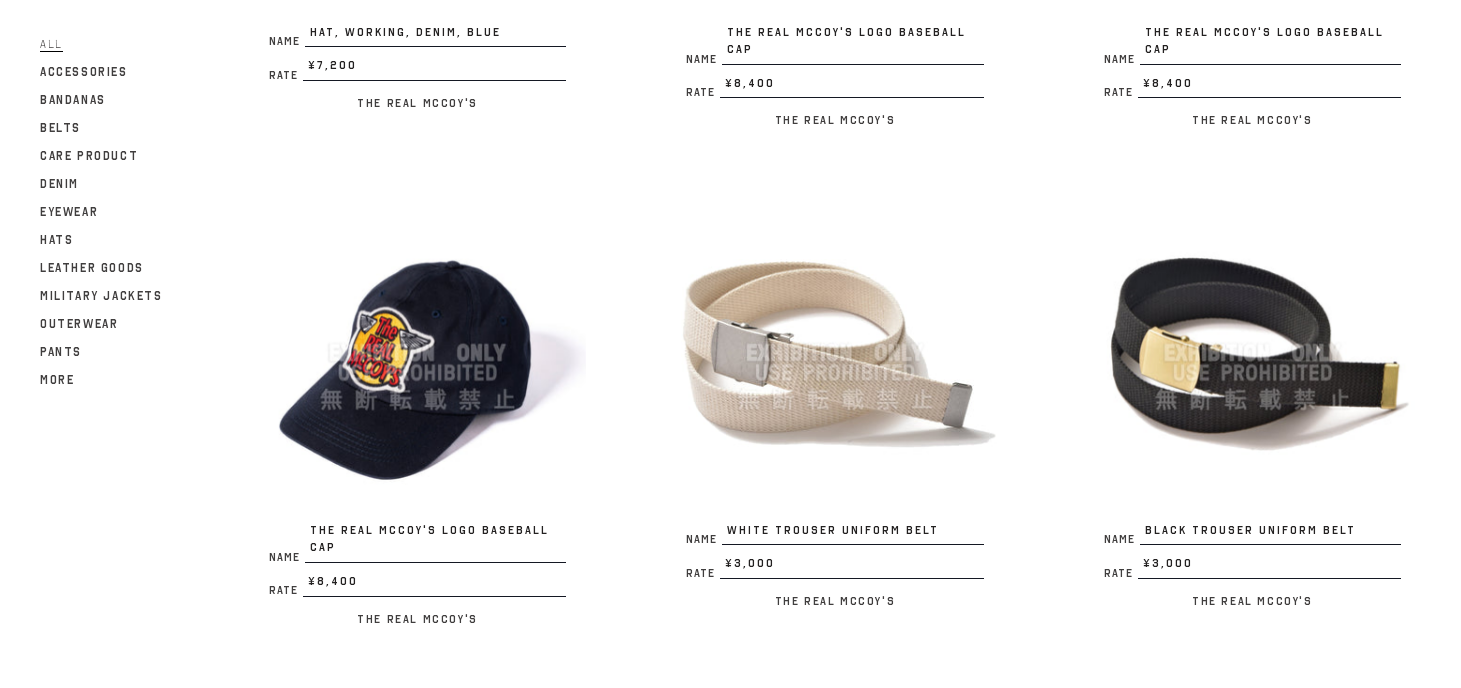 click at bounding box center [417, 352] 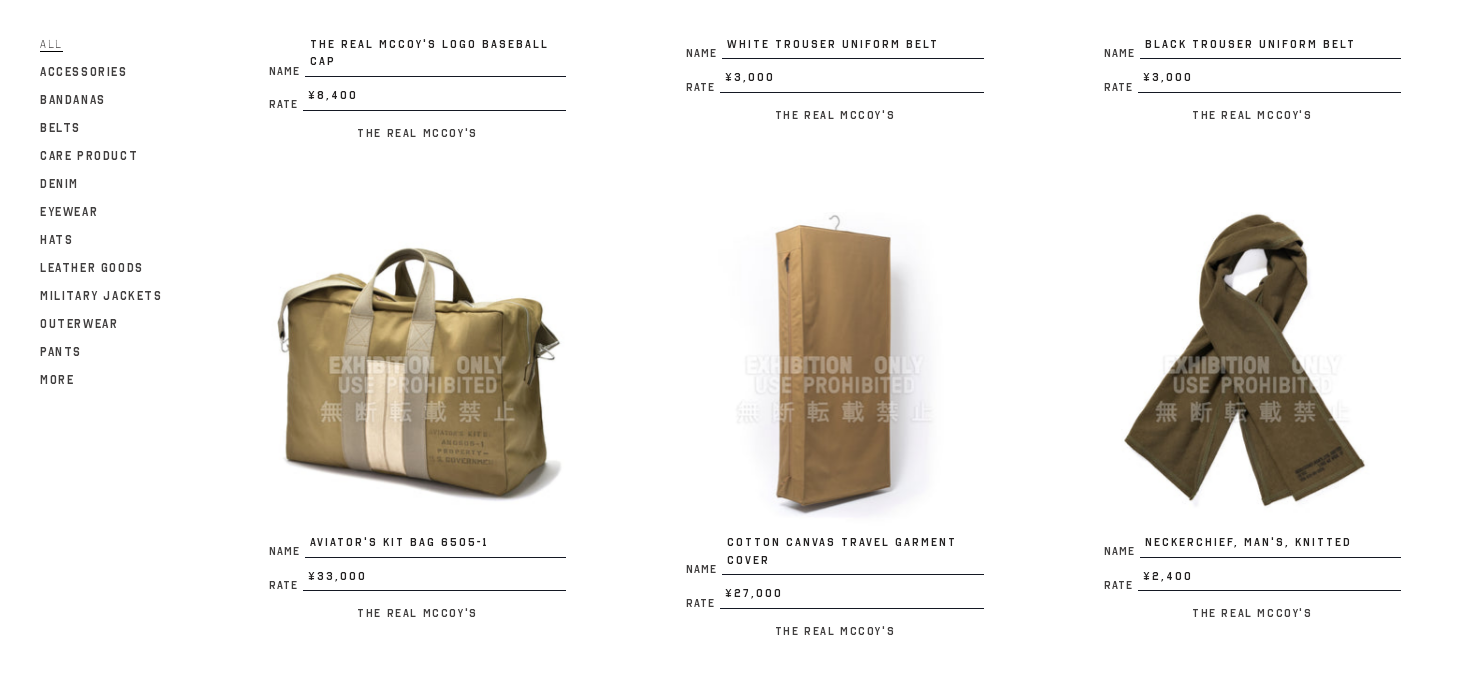 scroll, scrollTop: 3975, scrollLeft: 0, axis: vertical 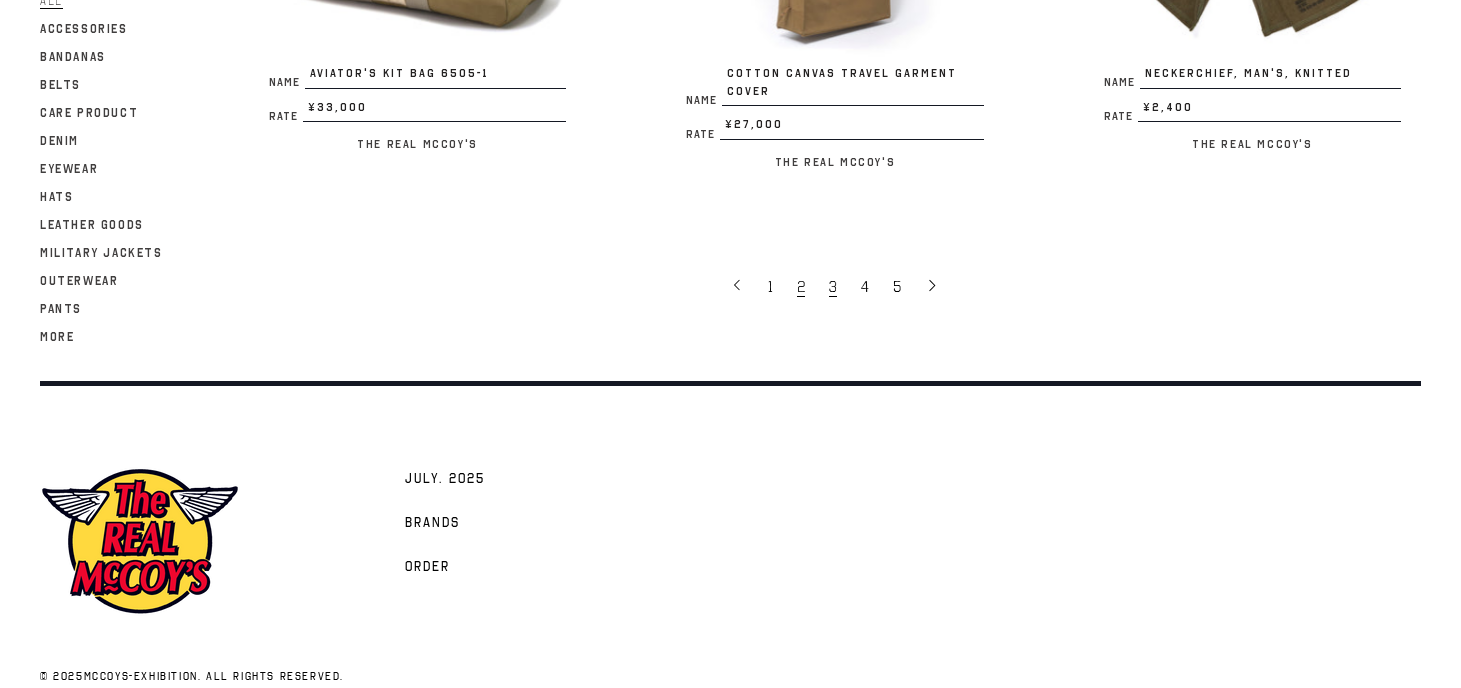 click on "3" at bounding box center (833, 287) 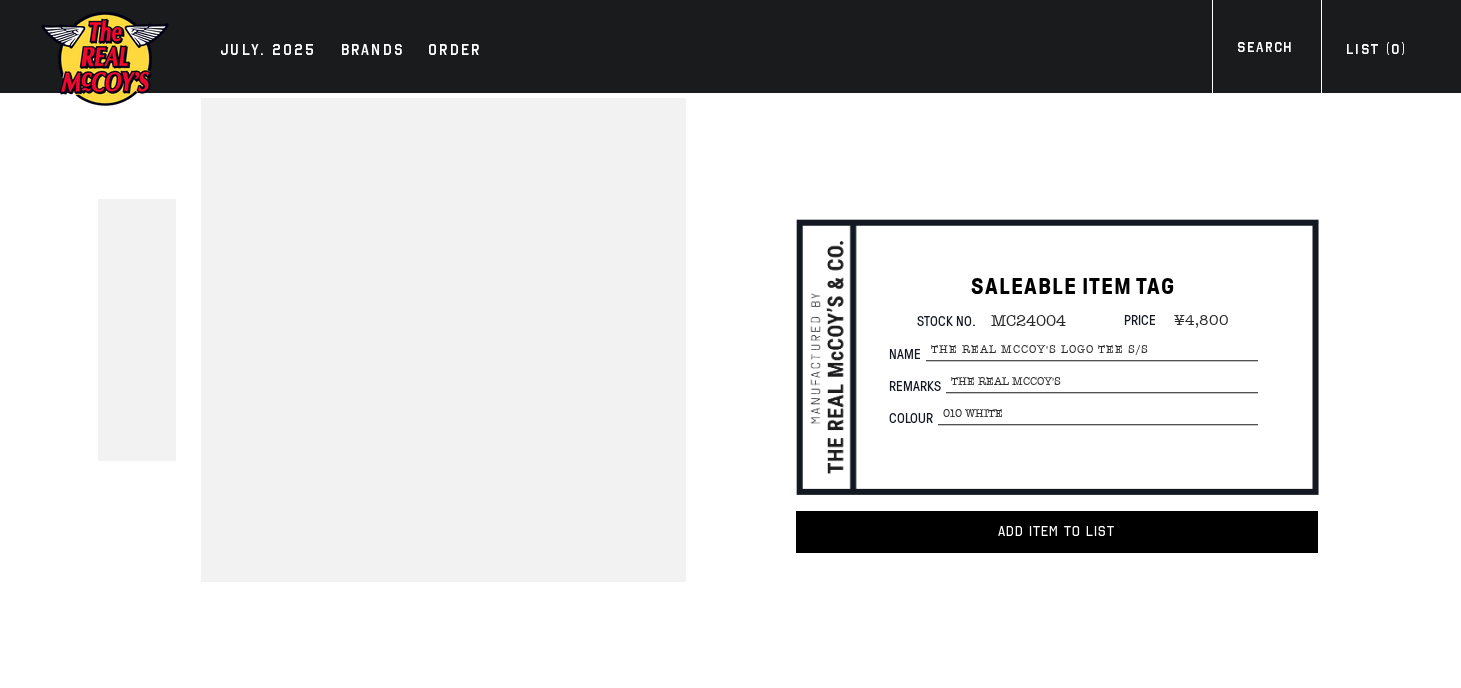 scroll, scrollTop: 0, scrollLeft: 0, axis: both 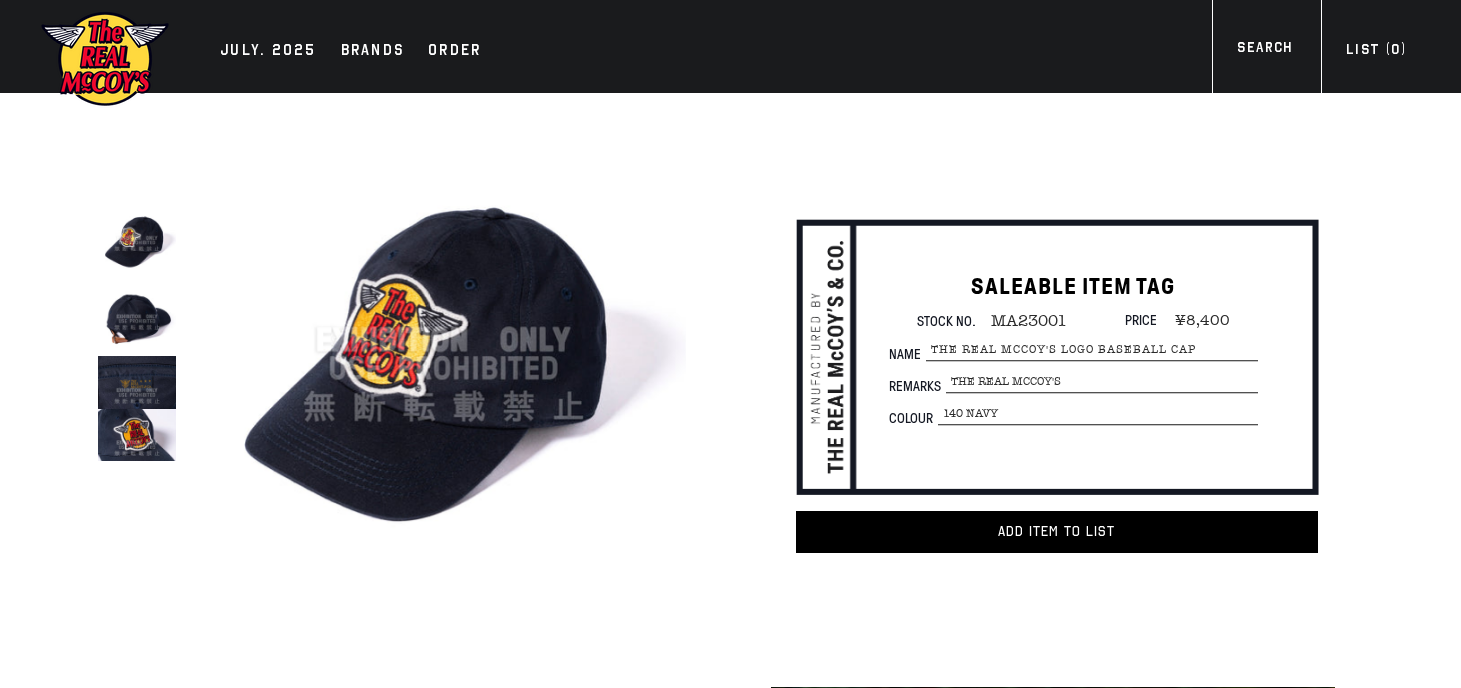 click at bounding box center [137, 316] 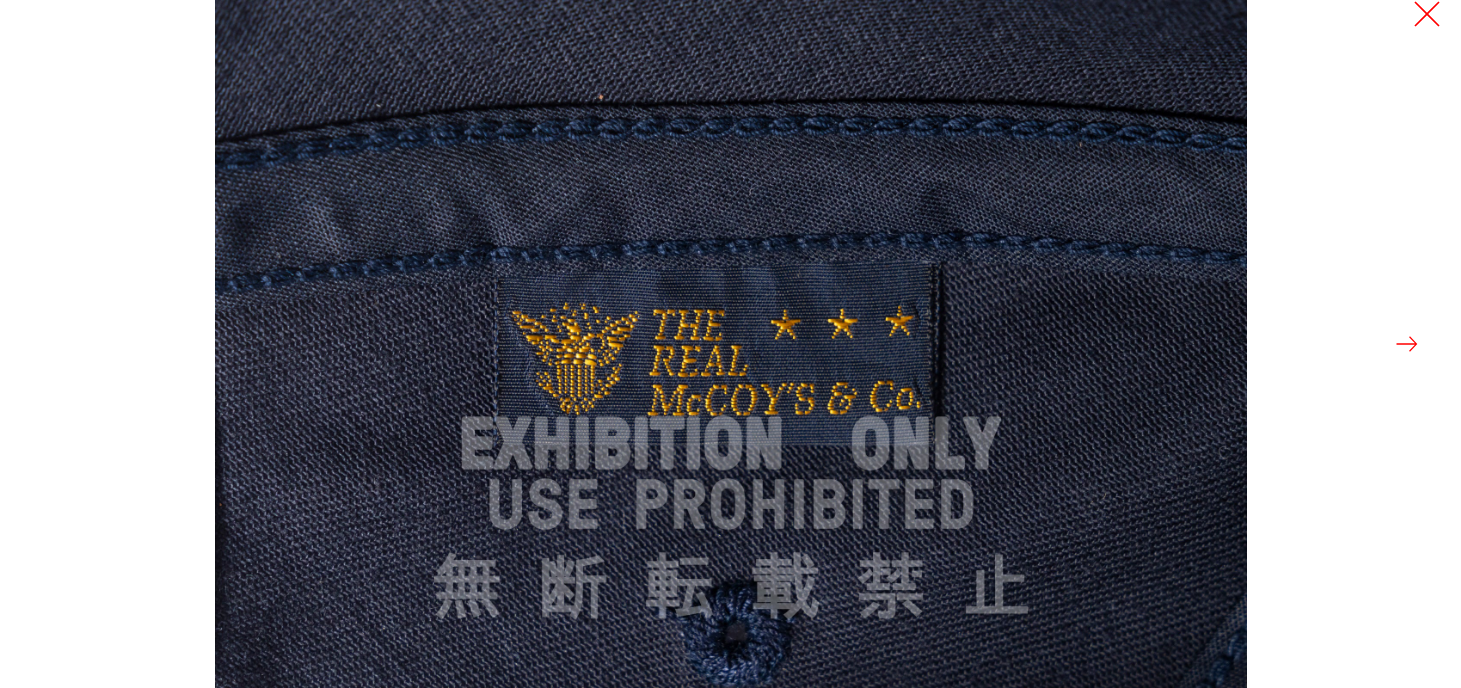 click at bounding box center (1427, 14) 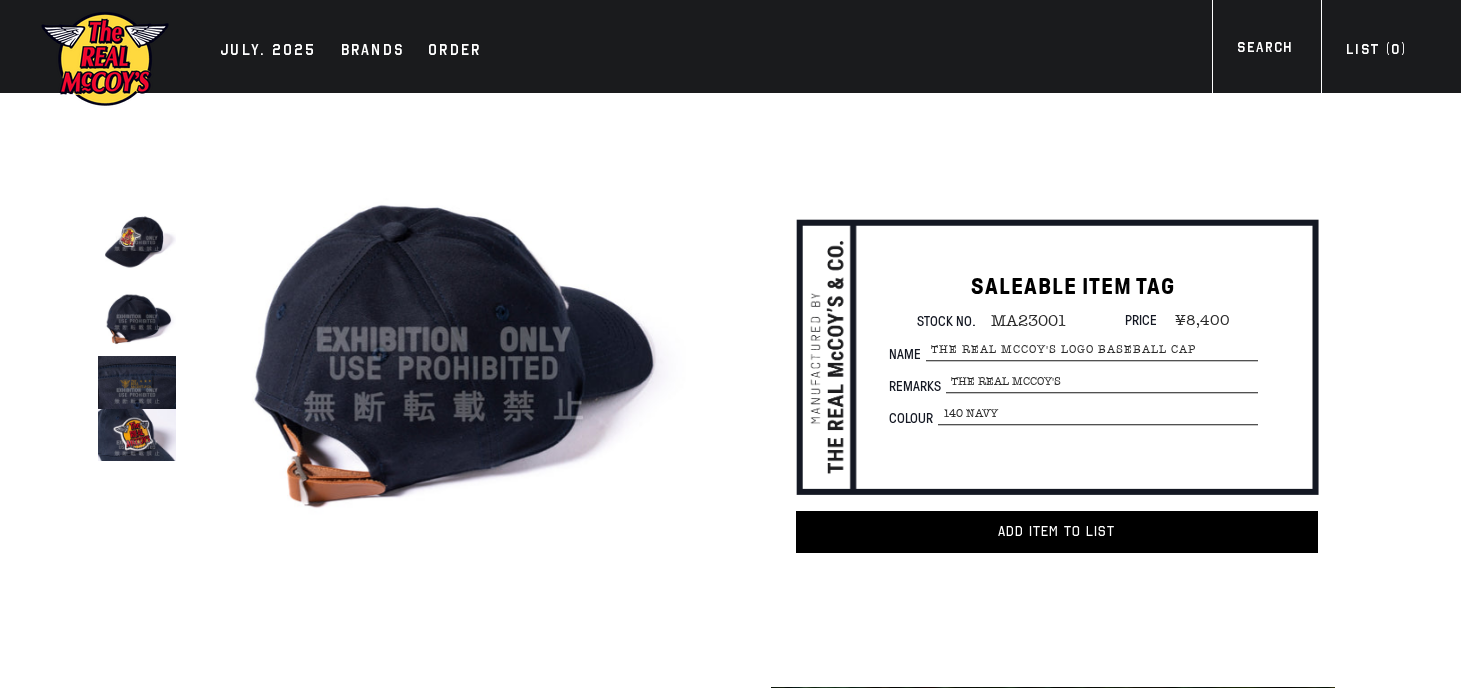 click at bounding box center (137, 238) 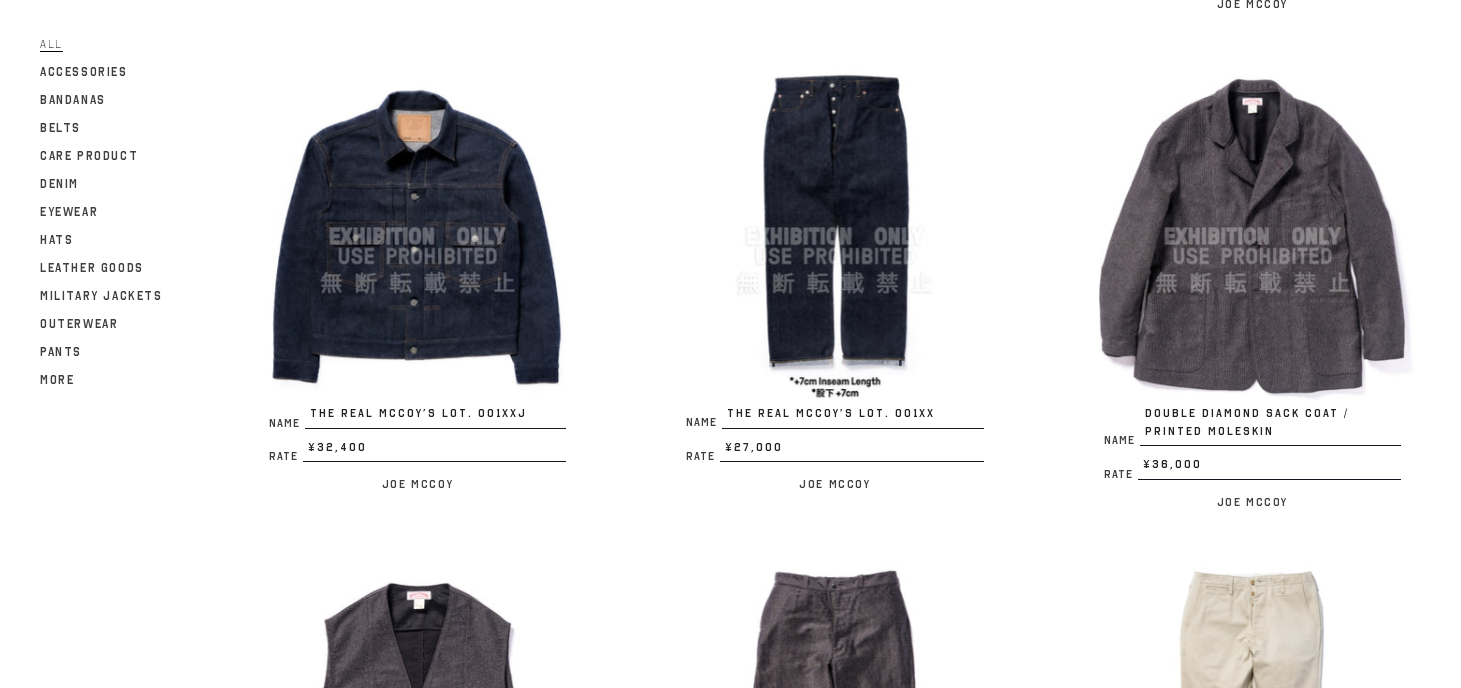 scroll, scrollTop: 781, scrollLeft: 0, axis: vertical 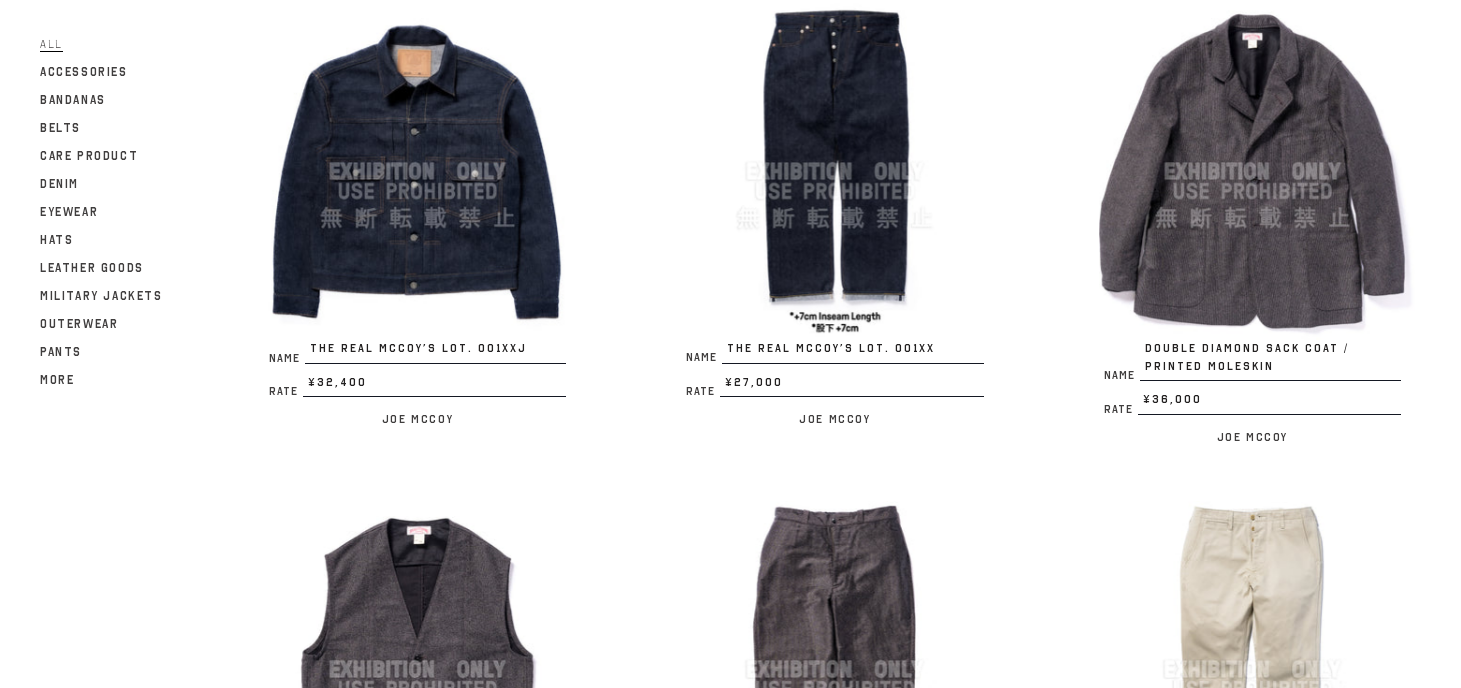 click at bounding box center [834, 171] 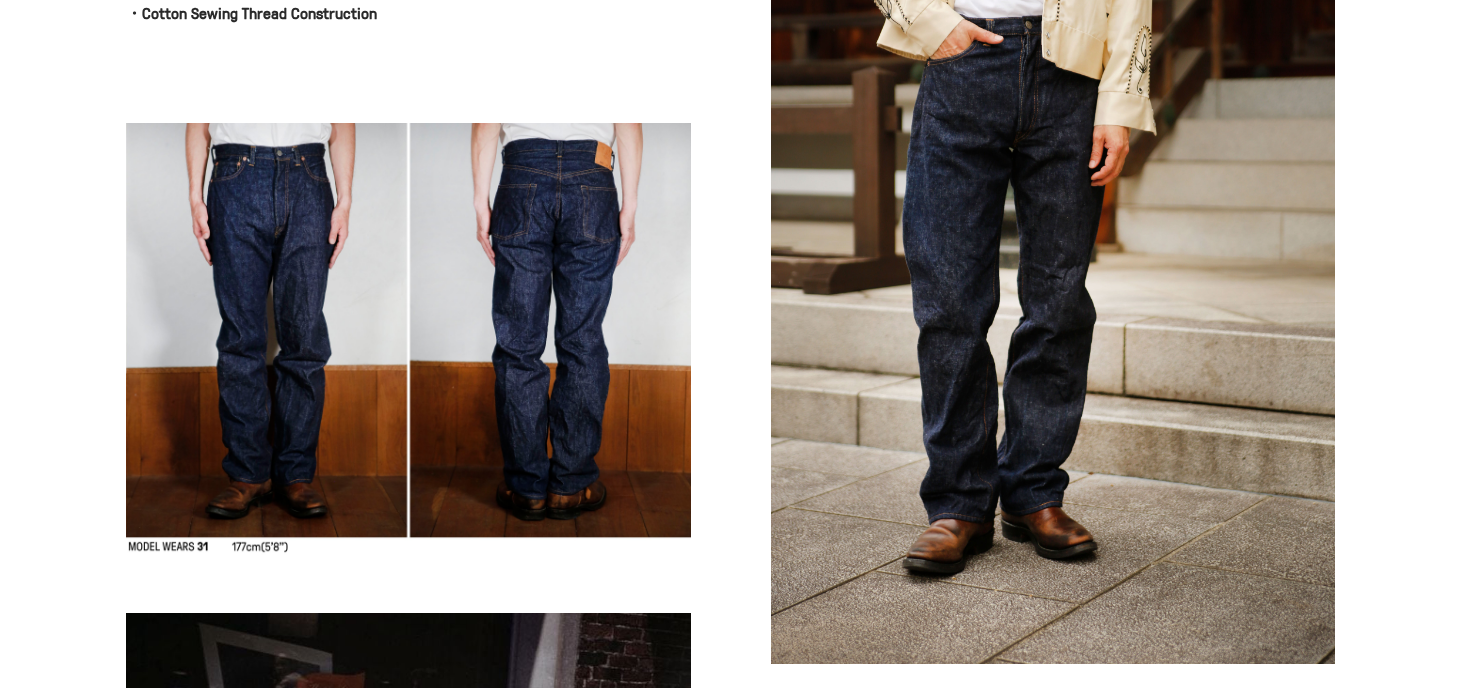 scroll, scrollTop: 1609, scrollLeft: 0, axis: vertical 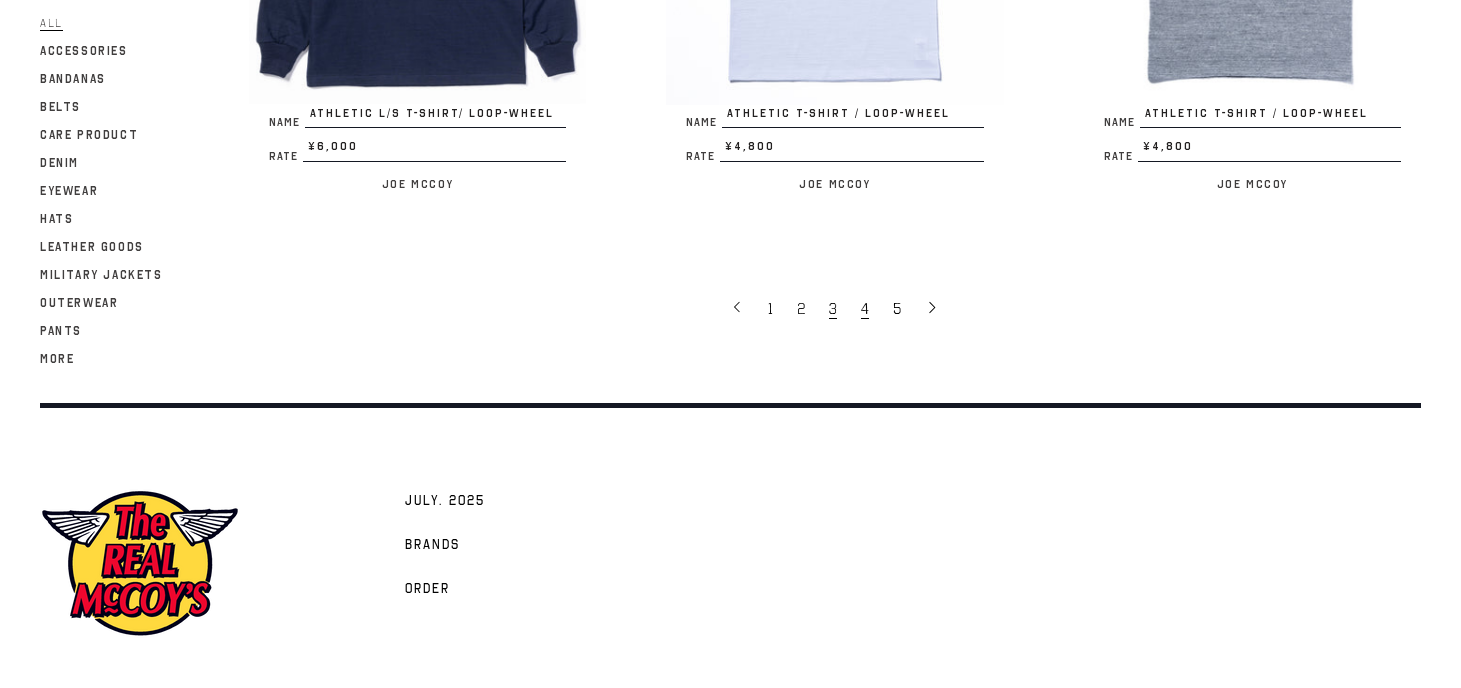 click on "4" at bounding box center [867, 308] 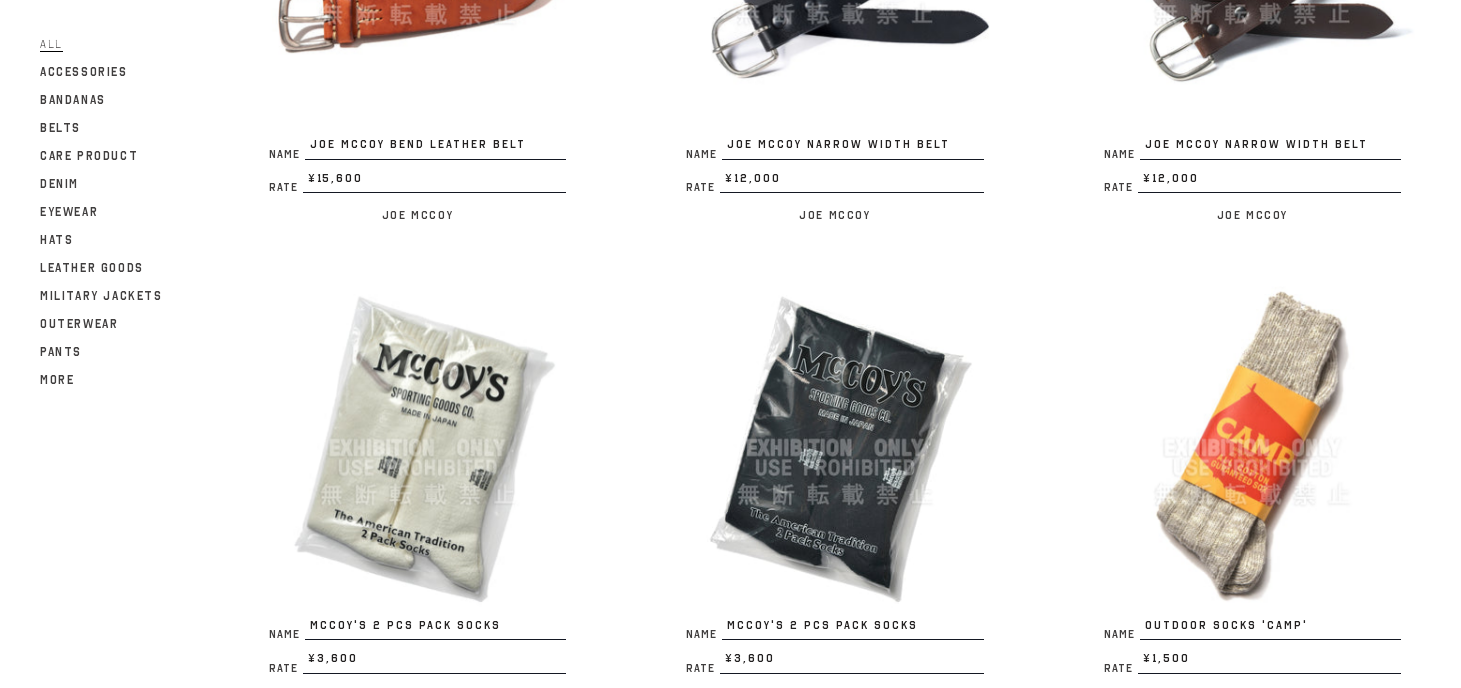 scroll, scrollTop: 3744, scrollLeft: 0, axis: vertical 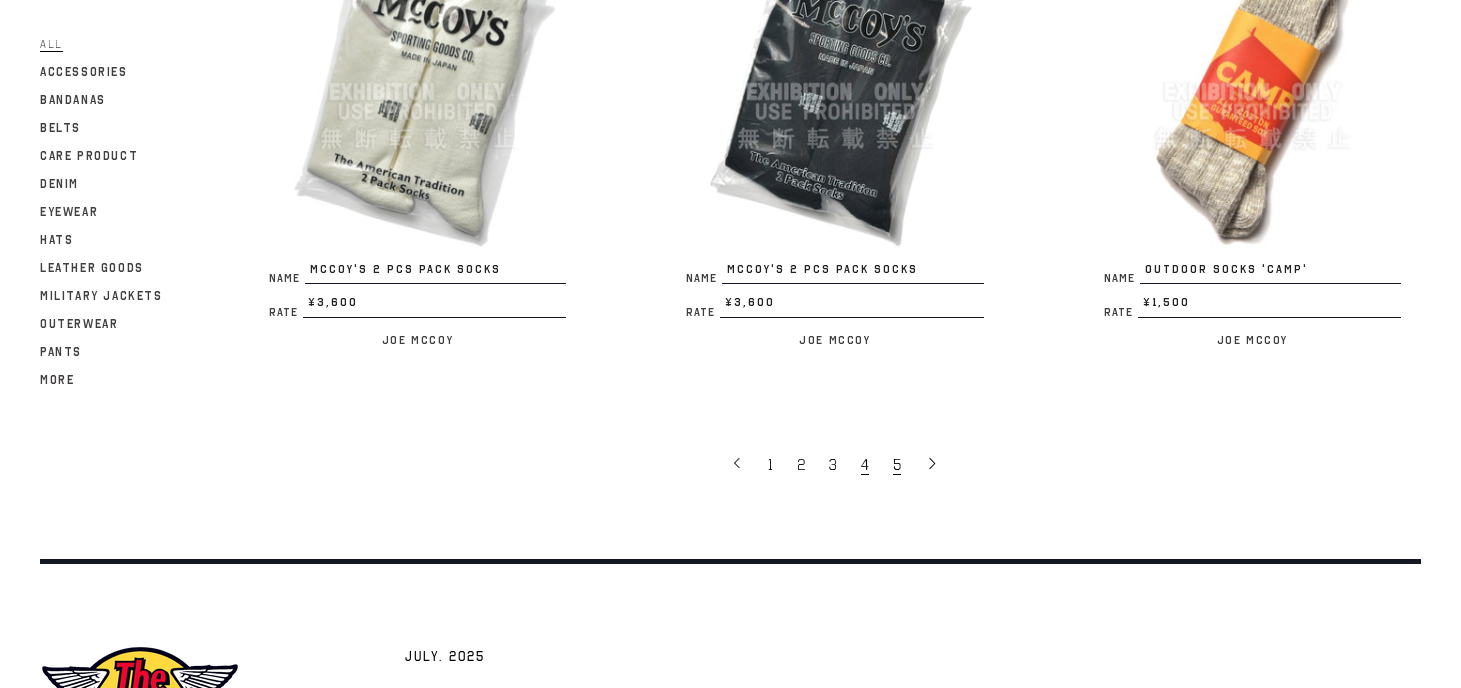click on "5" at bounding box center [899, 464] 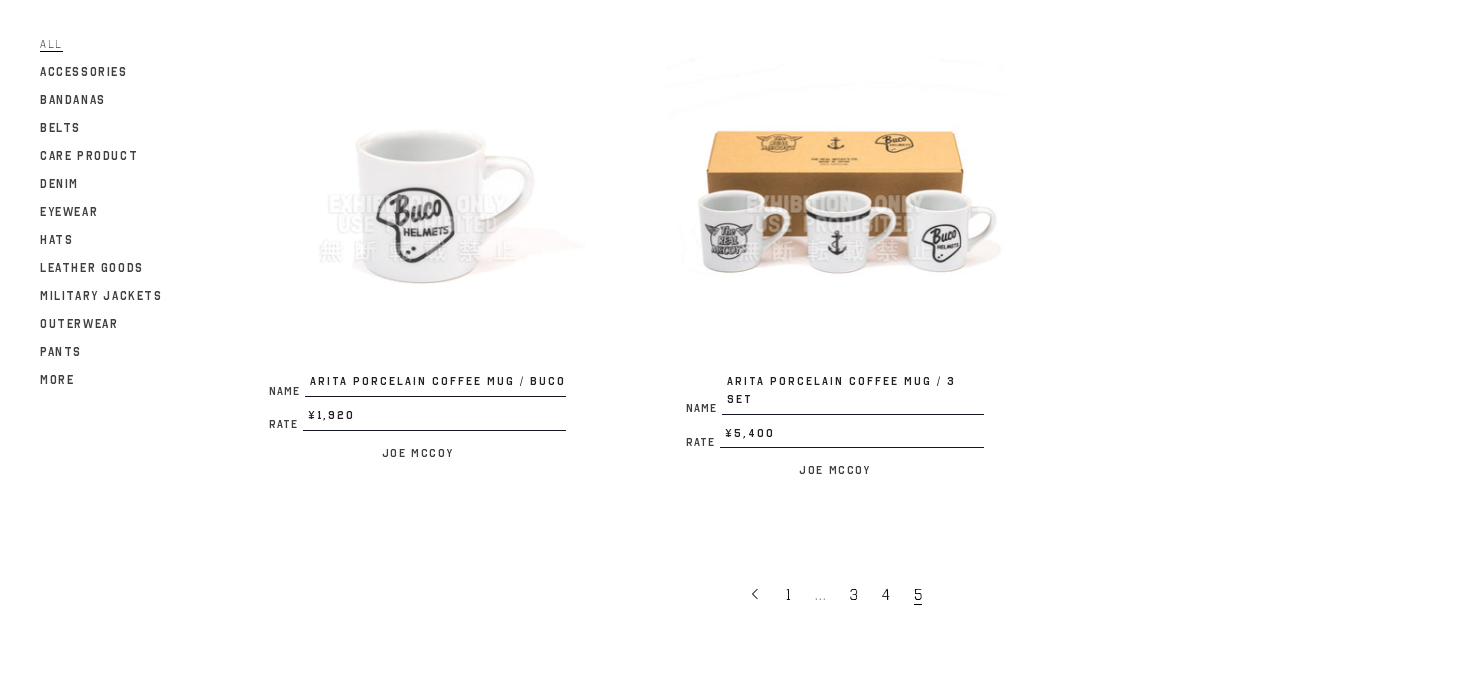 scroll, scrollTop: 3743, scrollLeft: 0, axis: vertical 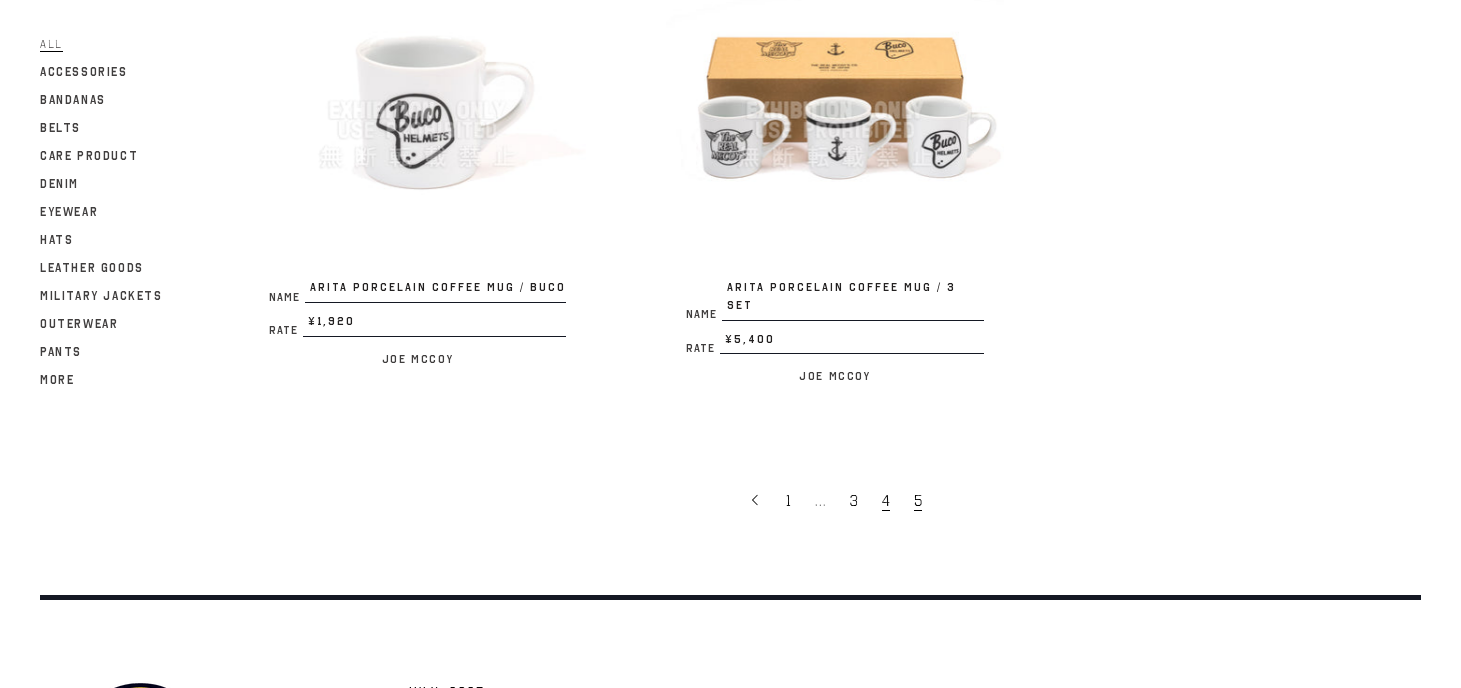 click on "4" at bounding box center [888, 500] 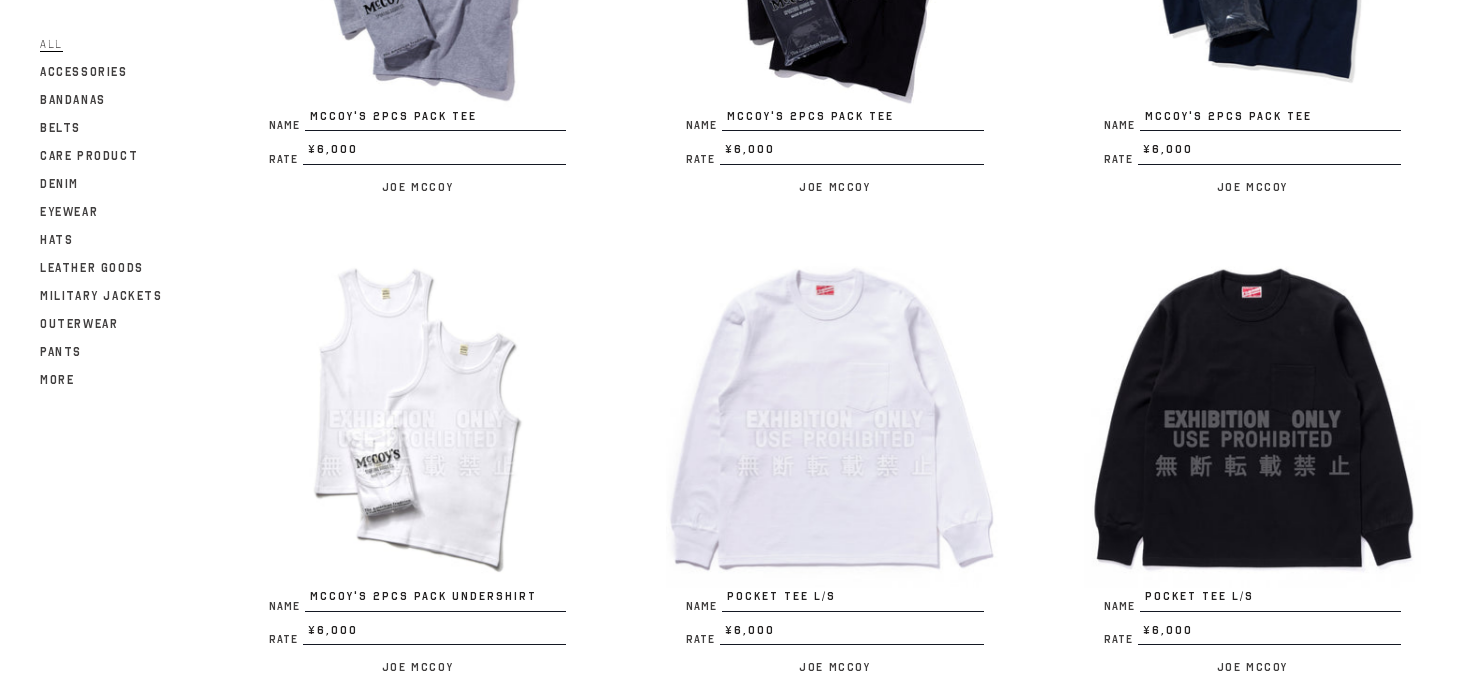 scroll, scrollTop: 998, scrollLeft: 0, axis: vertical 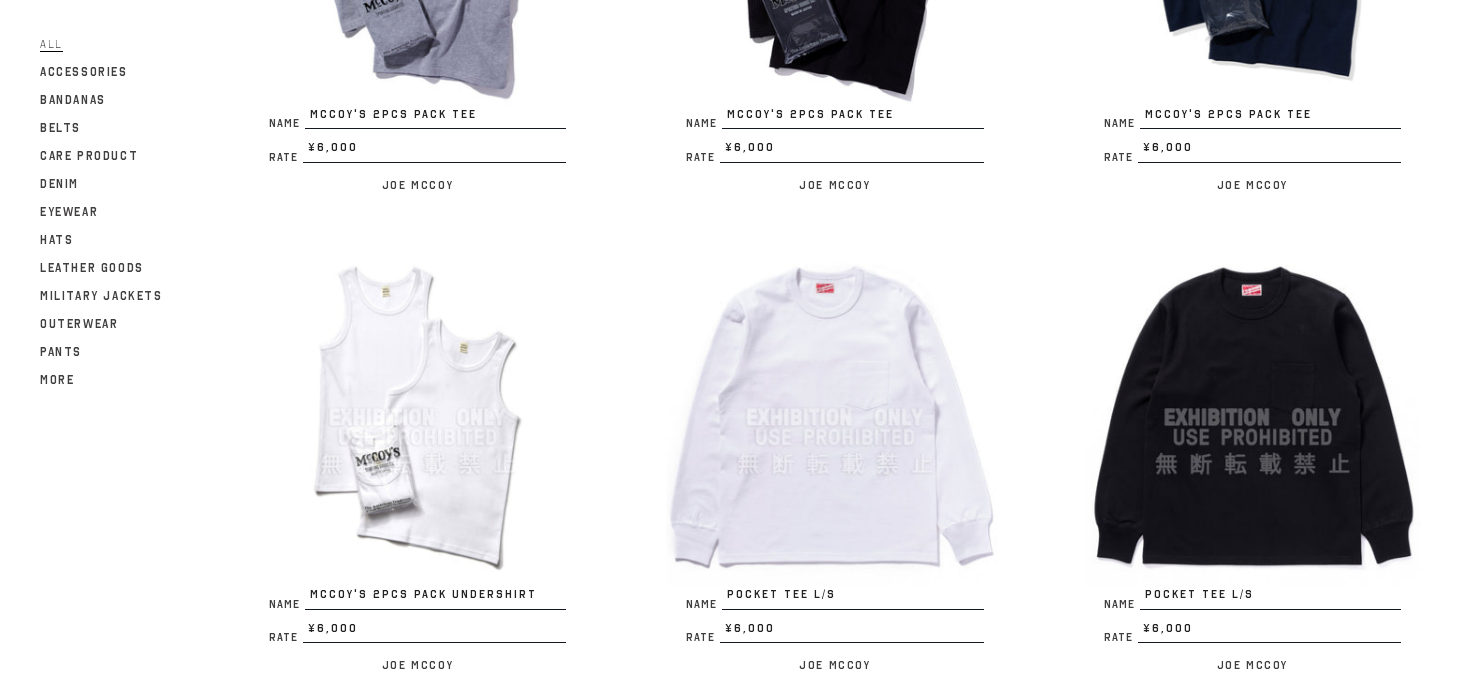 click at bounding box center [417, 417] 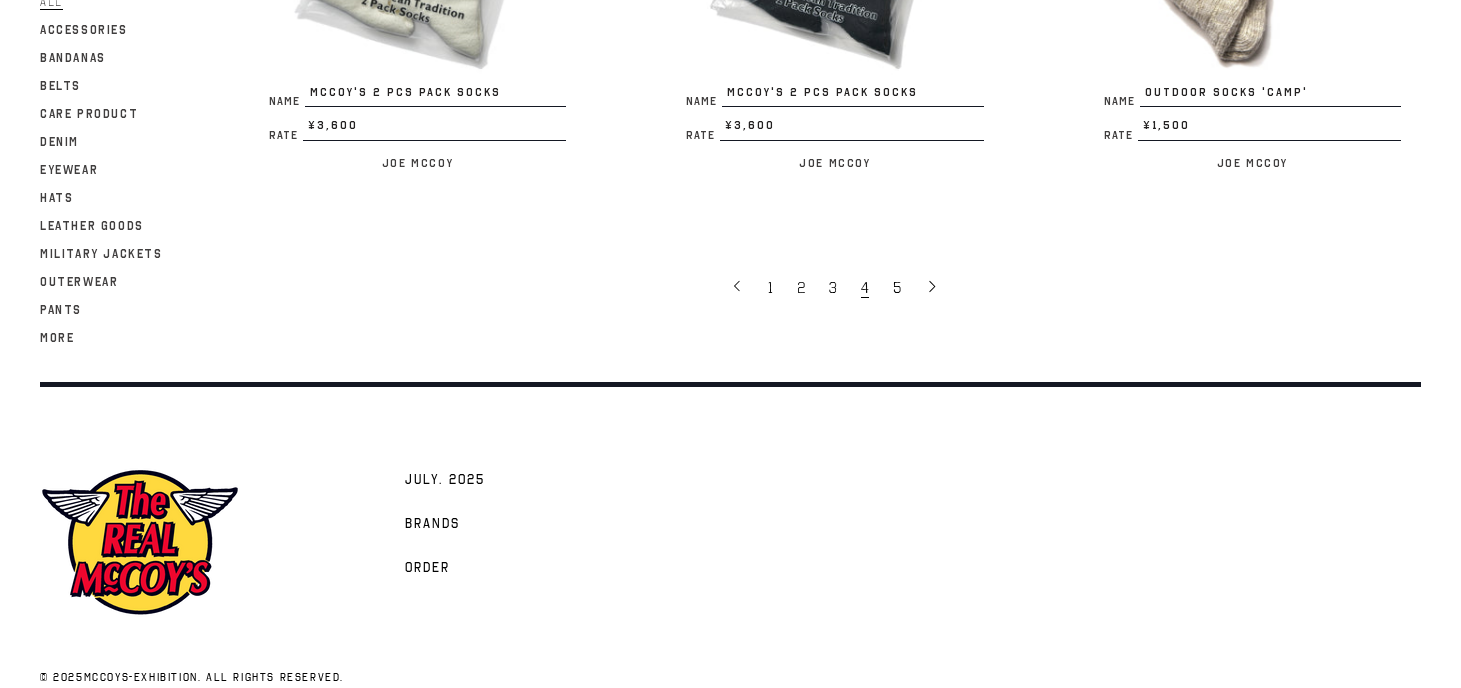 scroll, scrollTop: 3876, scrollLeft: 0, axis: vertical 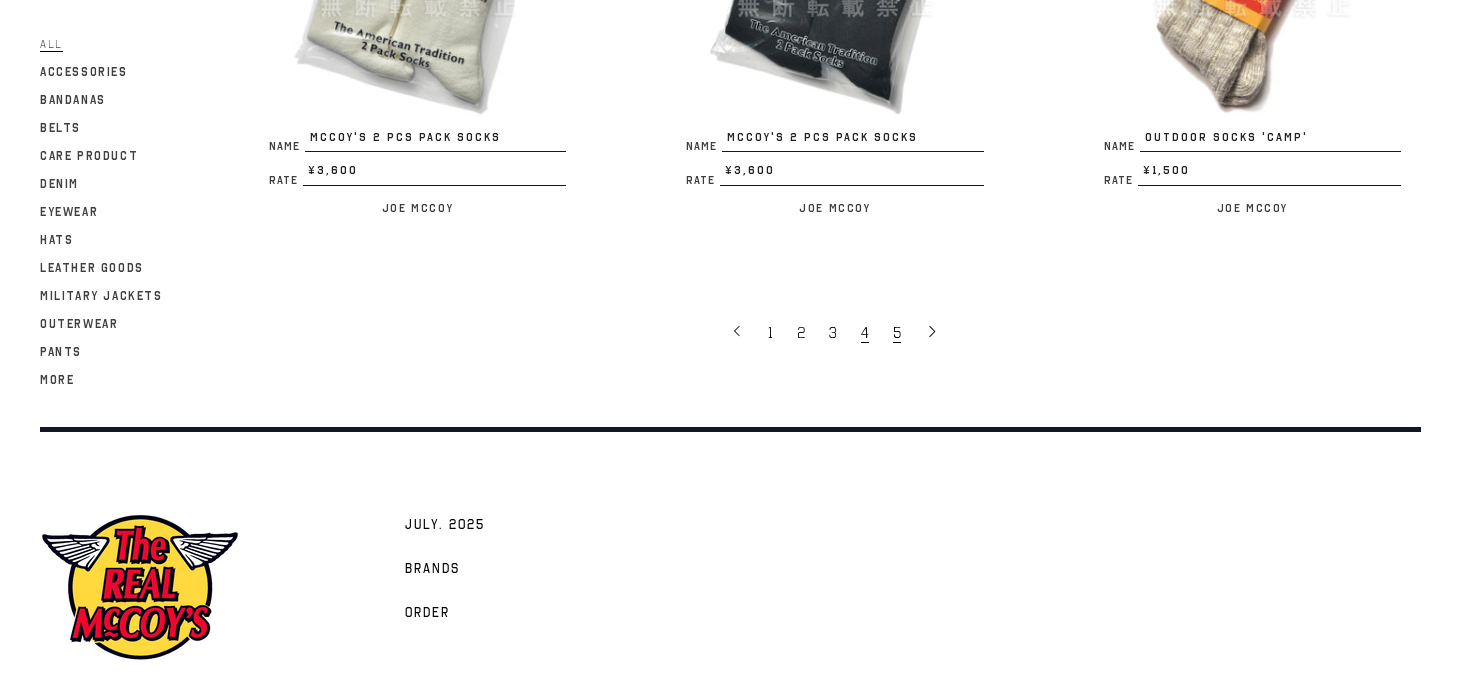 click on "5" at bounding box center (899, 332) 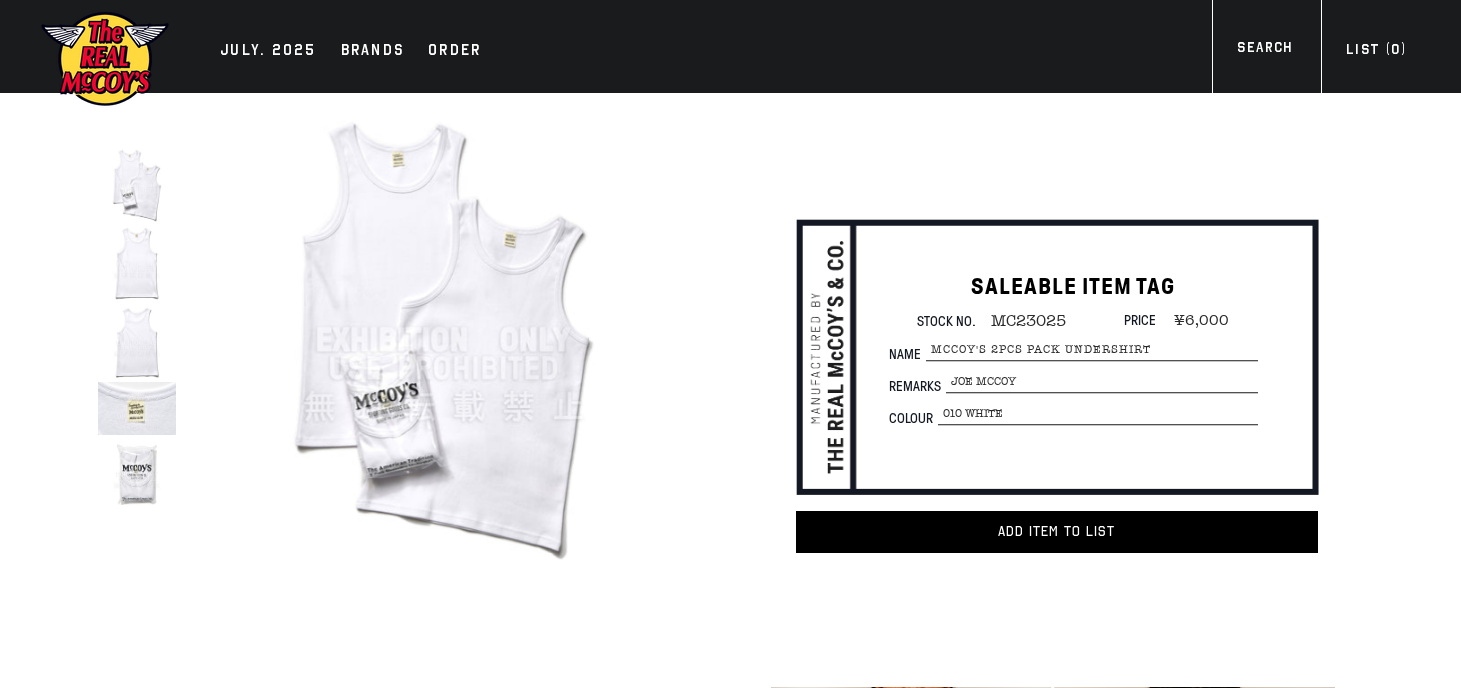 scroll, scrollTop: 0, scrollLeft: 0, axis: both 